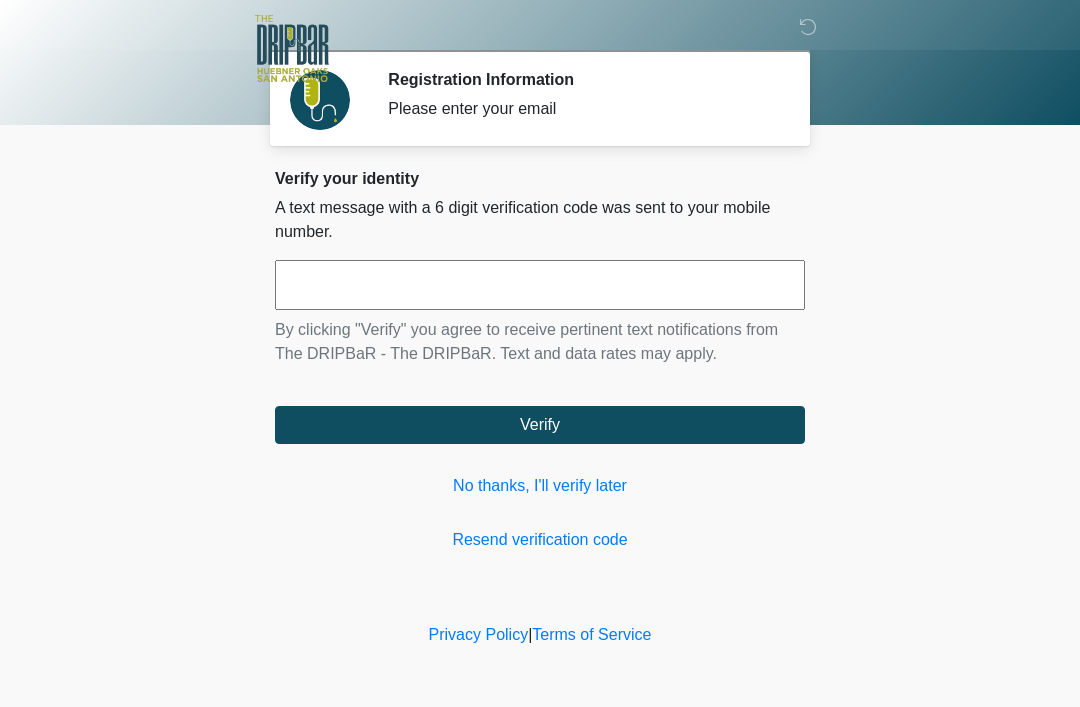 scroll, scrollTop: 0, scrollLeft: 0, axis: both 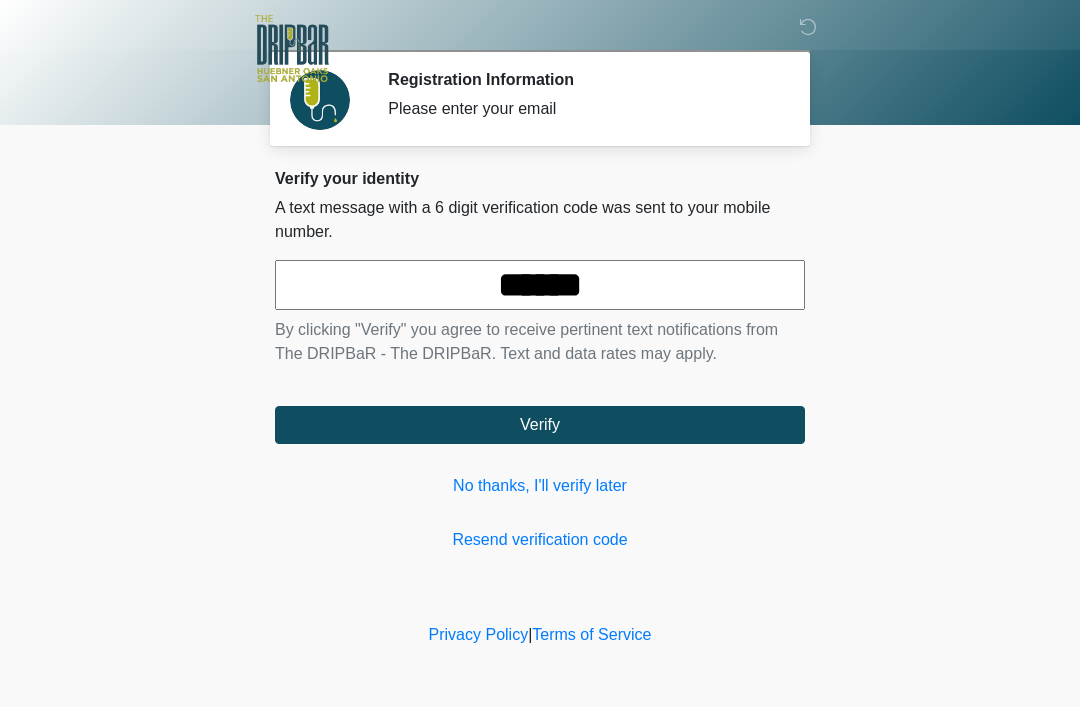 type on "******" 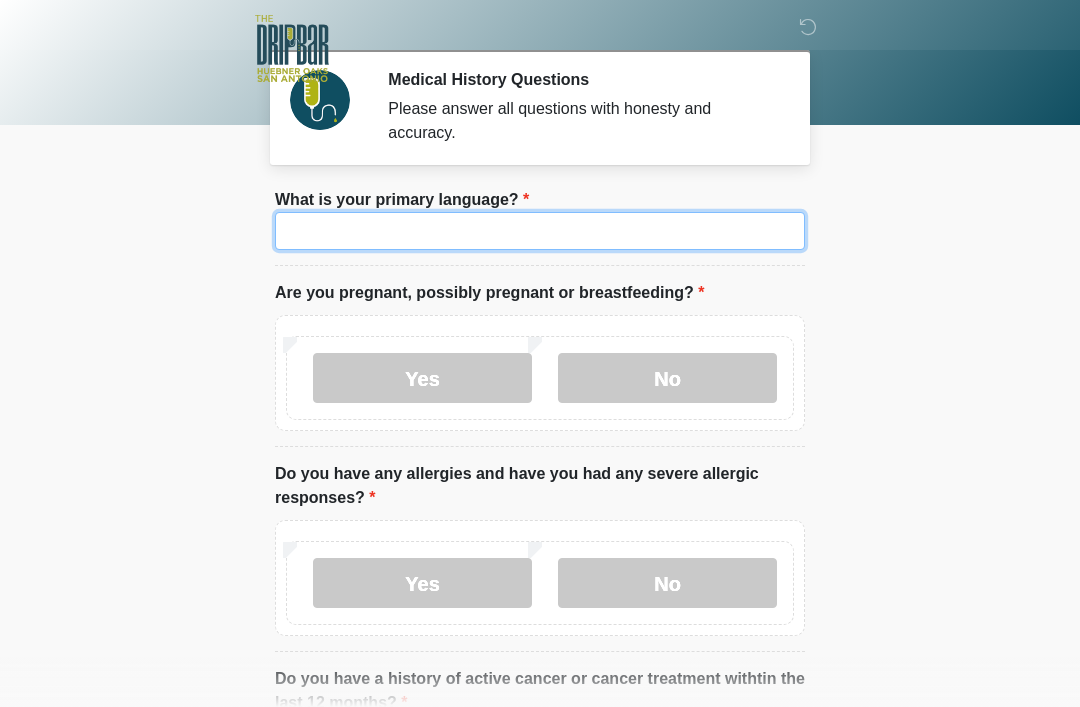 click on "What is your primary language?" at bounding box center (540, 231) 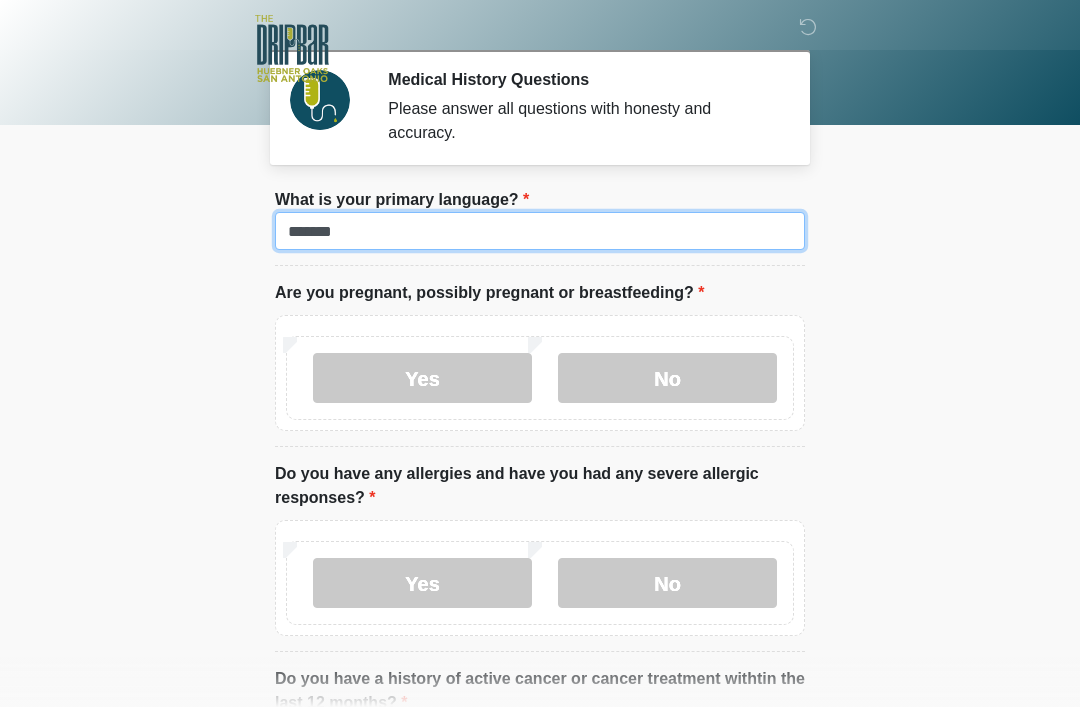 type on "*******" 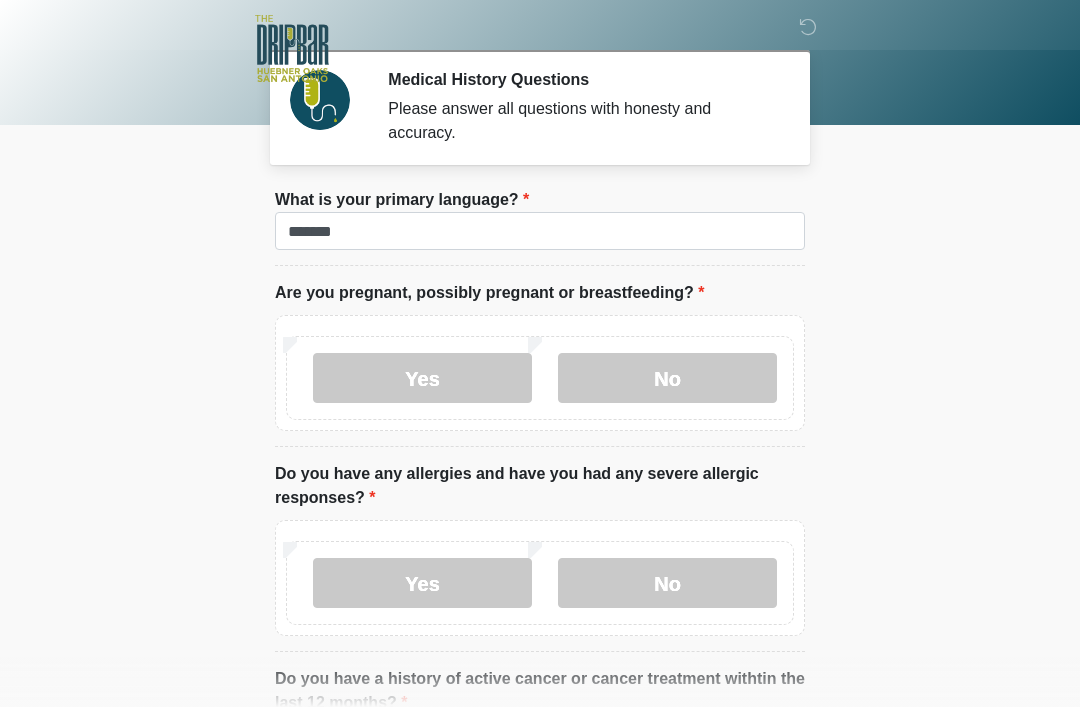click on "No" at bounding box center [667, 378] 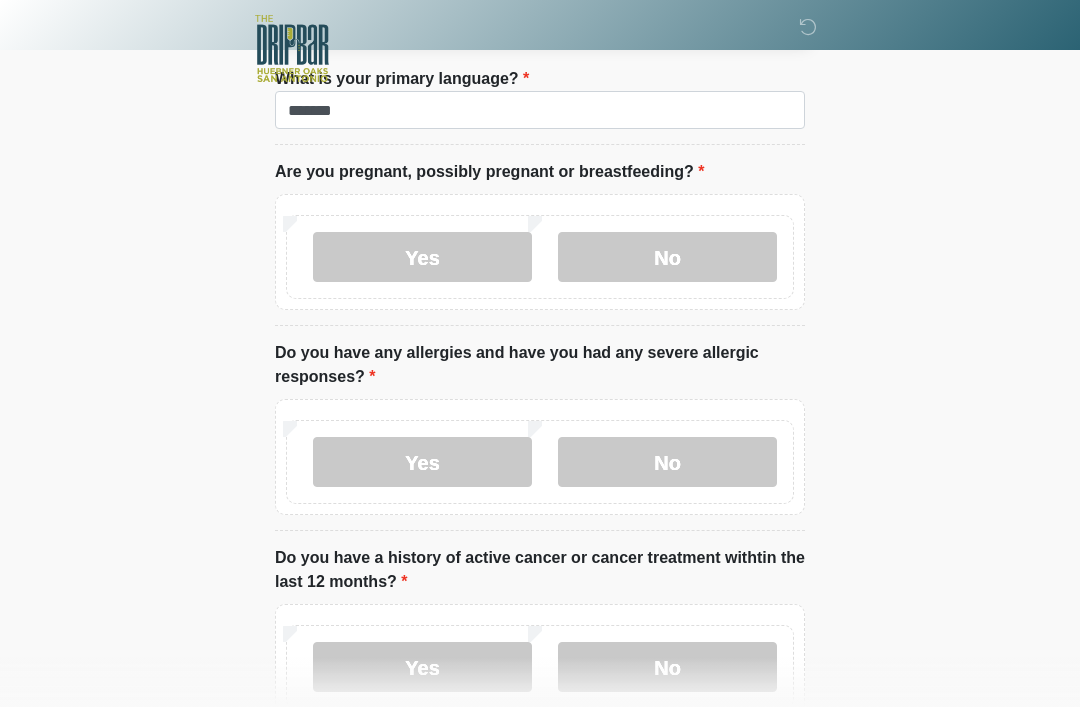 click on "No" at bounding box center [667, 667] 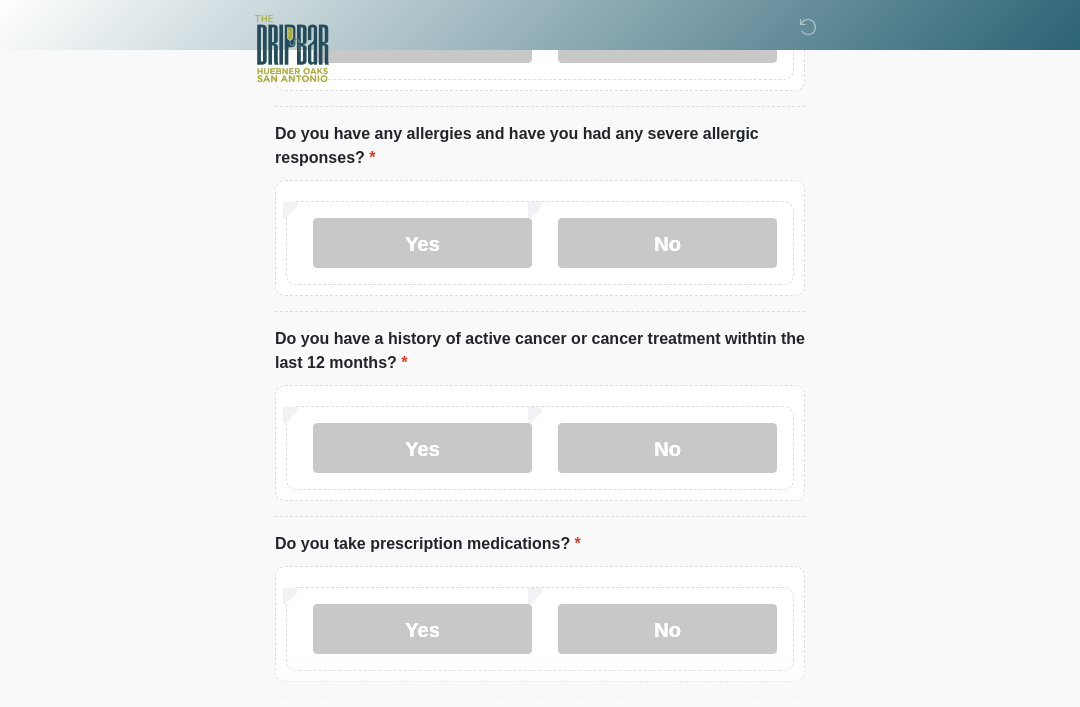 click on "No" at bounding box center (667, 629) 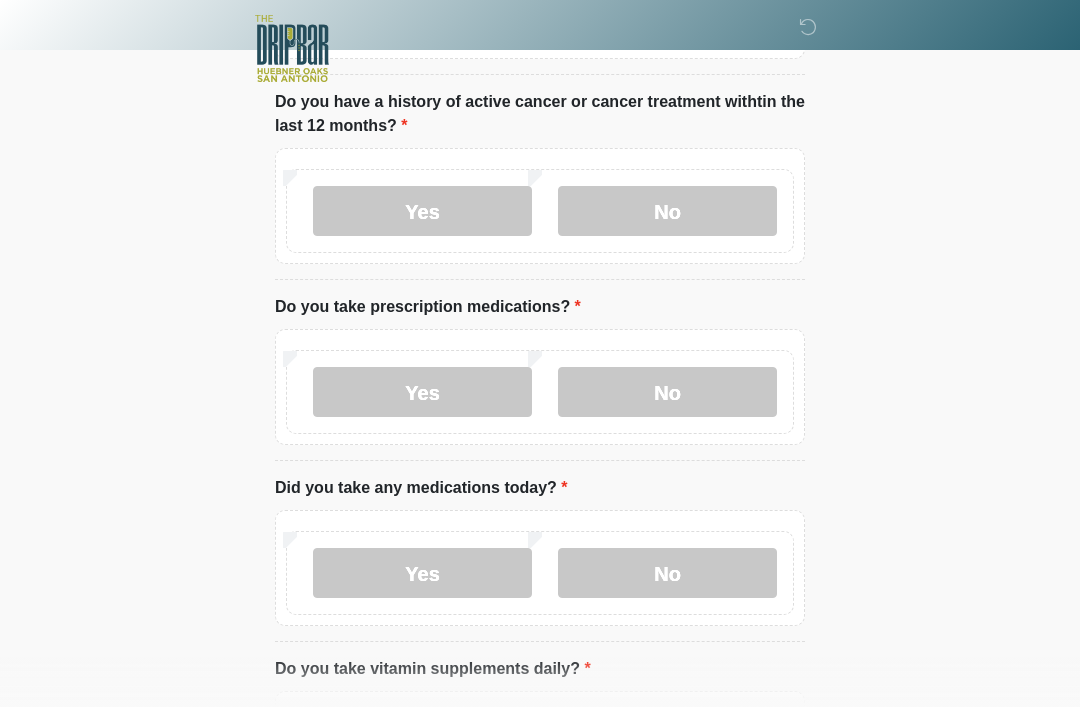 click on "No" at bounding box center (667, 573) 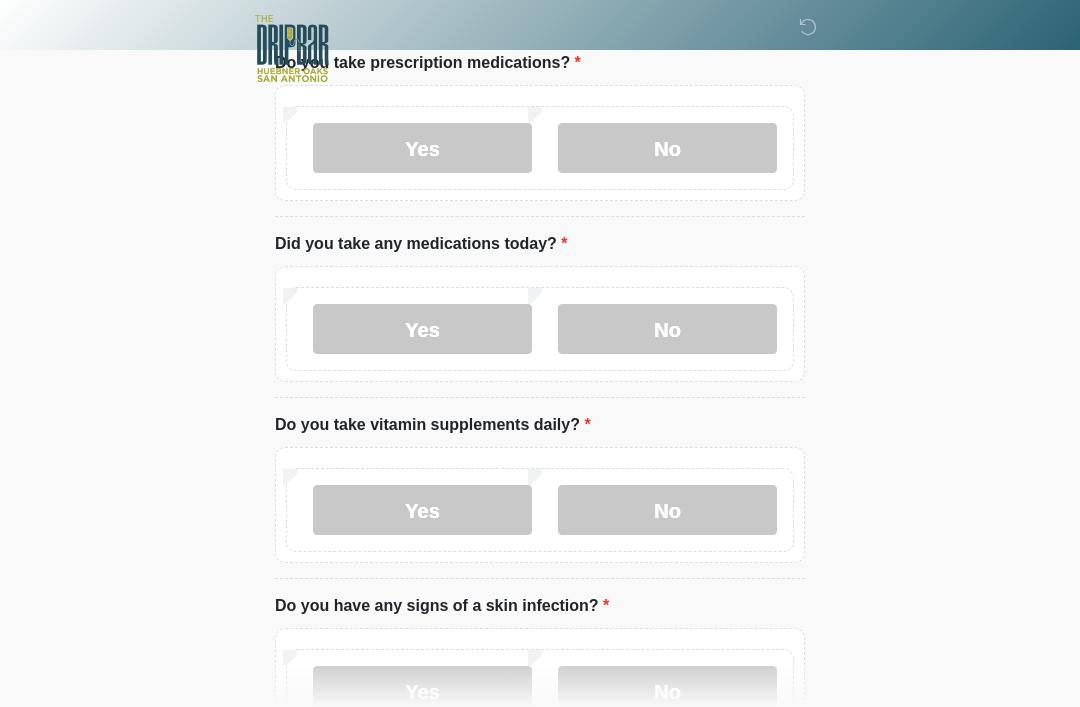 click on "No" at bounding box center [667, 510] 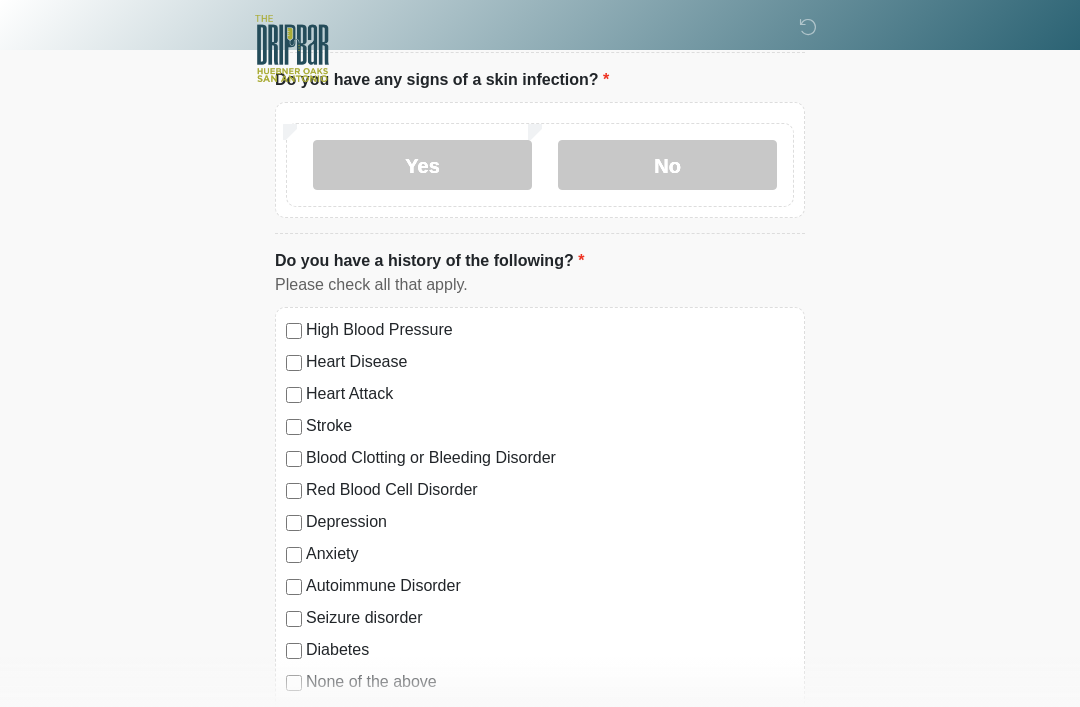 scroll, scrollTop: 1463, scrollLeft: 0, axis: vertical 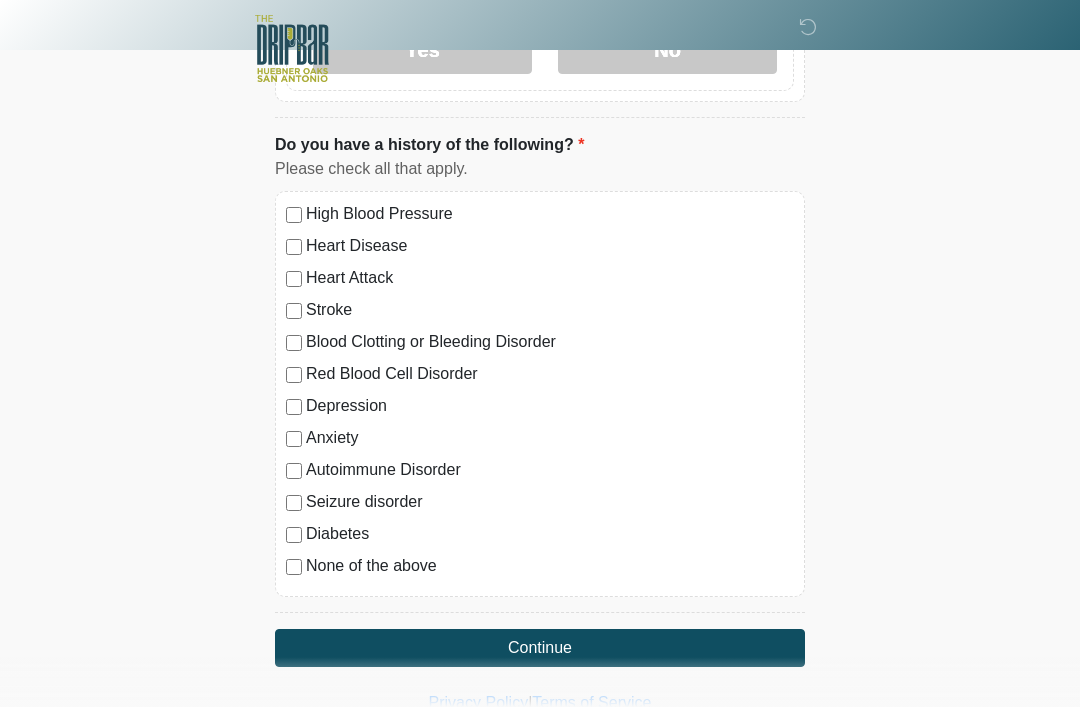 click on "Continue" at bounding box center [540, 648] 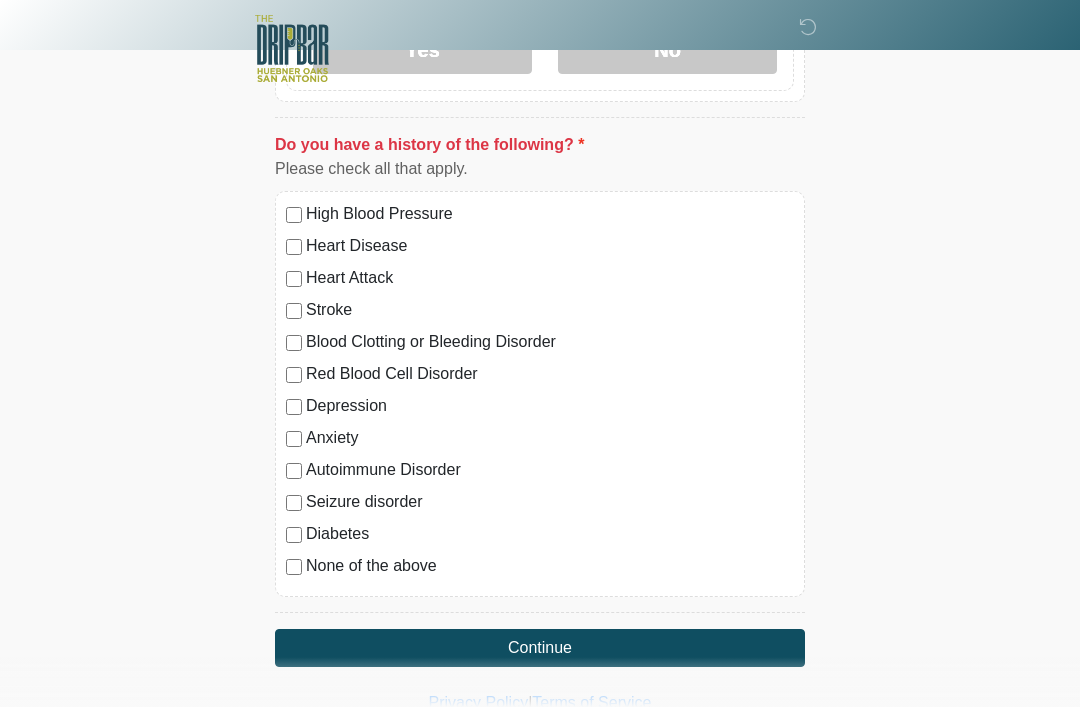 click on "None of the above" at bounding box center (550, 566) 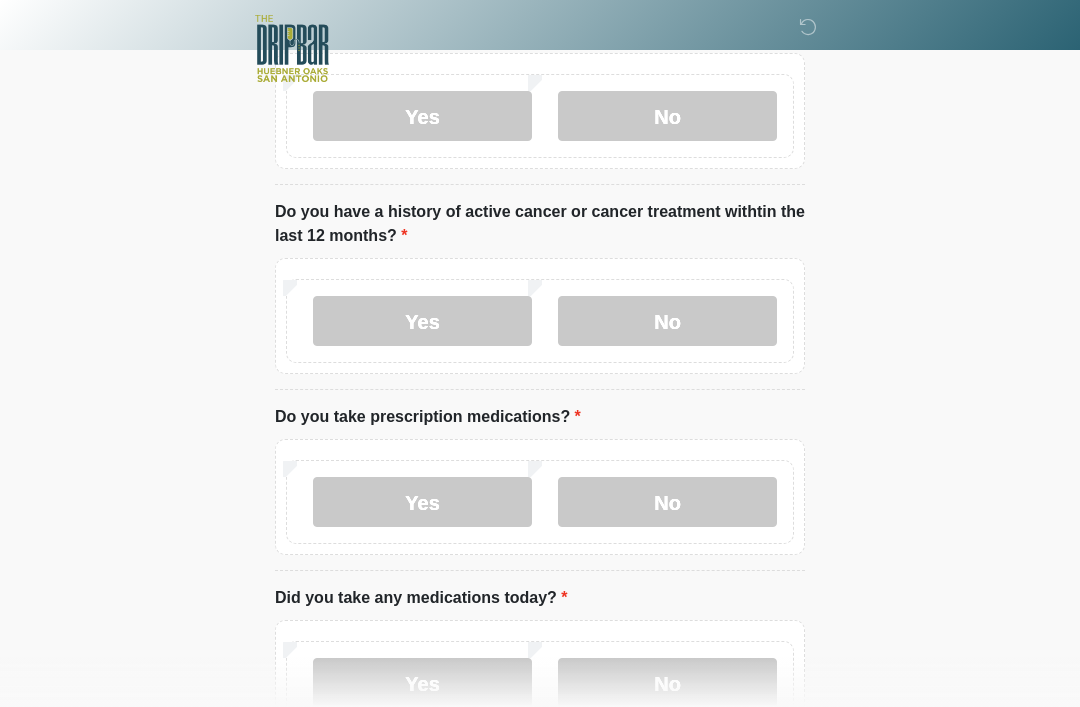scroll, scrollTop: 0, scrollLeft: 0, axis: both 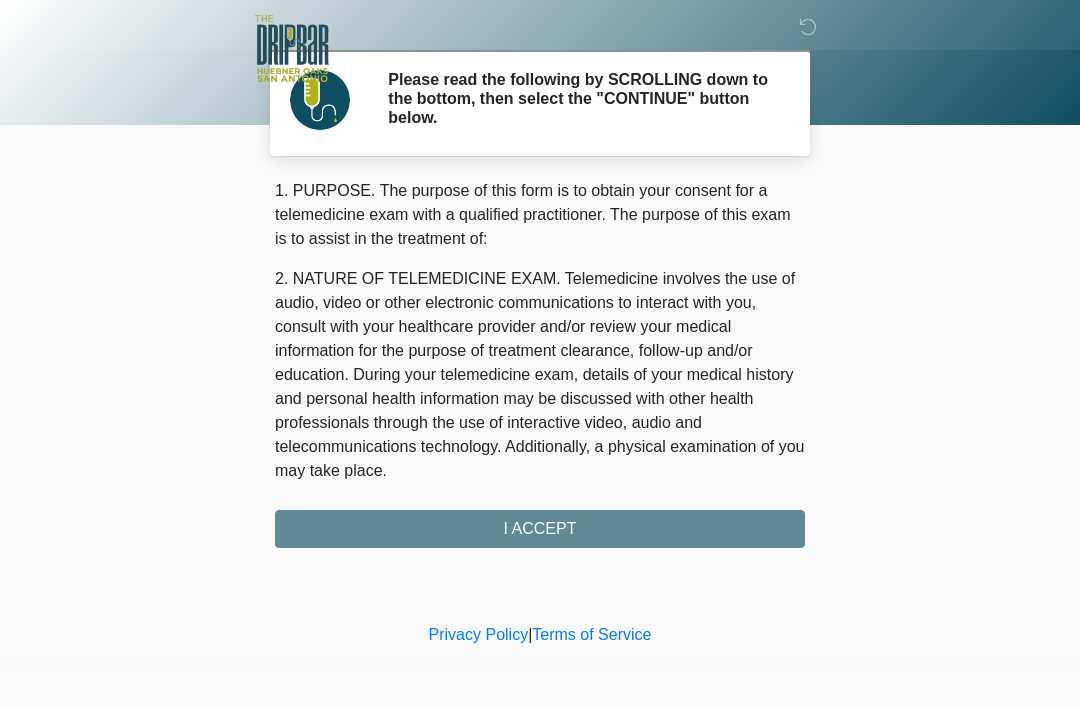 click on "1. PURPOSE. The purpose of this form is to obtain your consent for a telemedicine exam with a qualified practitioner. The purpose of this exam is to assist in the treatment of:  2. NATURE OF TELEMEDICINE EXAM. Telemedicine involves the use of audio, video or other electronic communications to interact with you, consult with your healthcare provider and/or review your medical information for the purpose of treatment clearance, follow-up and/or education. During your telemedicine exam, details of your medical history and personal health information may be discussed with other health professionals through the use of interactive video, audio and telecommunications technology. Additionally, a physical examination of you may take place. 4. HEALTHCARE INSTITUTION. The DRIPBaR - The Strand at Huebner Oaks has medical and non-medical technical personnel who may participate in the telemedicine exam to aid in the audio/video link with the qualified practitioner.
I ACCEPT" at bounding box center [540, 363] 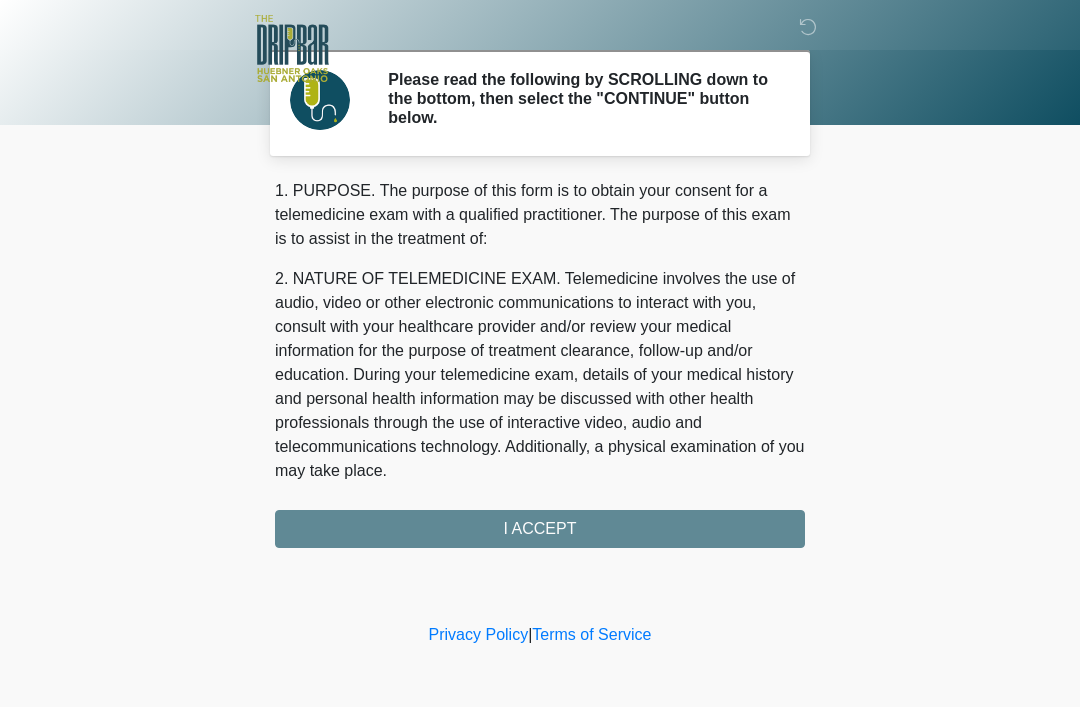 click on "1. PURPOSE. The purpose of this form is to obtain your consent for a telemedicine exam with a qualified practitioner. The purpose of this exam is to assist in the treatment of:  2. NATURE OF TELEMEDICINE EXAM. Telemedicine involves the use of audio, video or other electronic communications to interact with you, consult with your healthcare provider and/or review your medical information for the purpose of treatment clearance, follow-up and/or education. During your telemedicine exam, details of your medical history and personal health information may be discussed with other health professionals through the use of interactive video, audio and telecommunications technology. Additionally, a physical examination of you may take place. 4. HEALTHCARE INSTITUTION. The DRIPBaR - The Strand at Huebner Oaks has medical and non-medical technical personnel who may participate in the telemedicine exam to aid in the audio/video link with the qualified practitioner.
I ACCEPT" at bounding box center [540, 363] 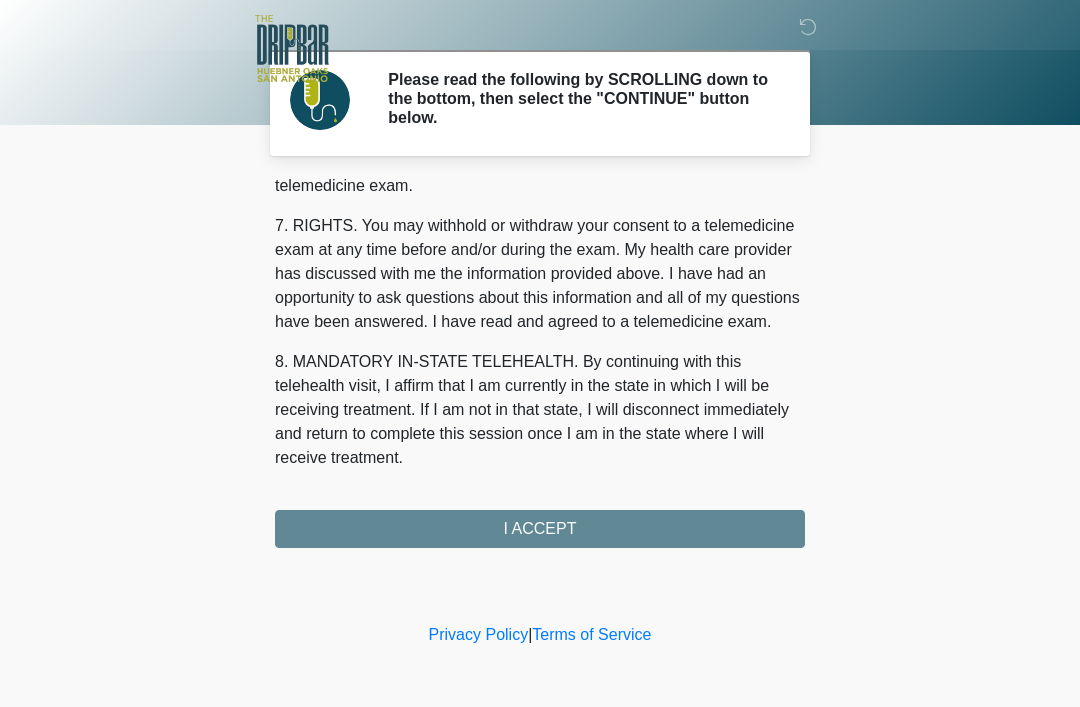 scroll, scrollTop: 877, scrollLeft: 0, axis: vertical 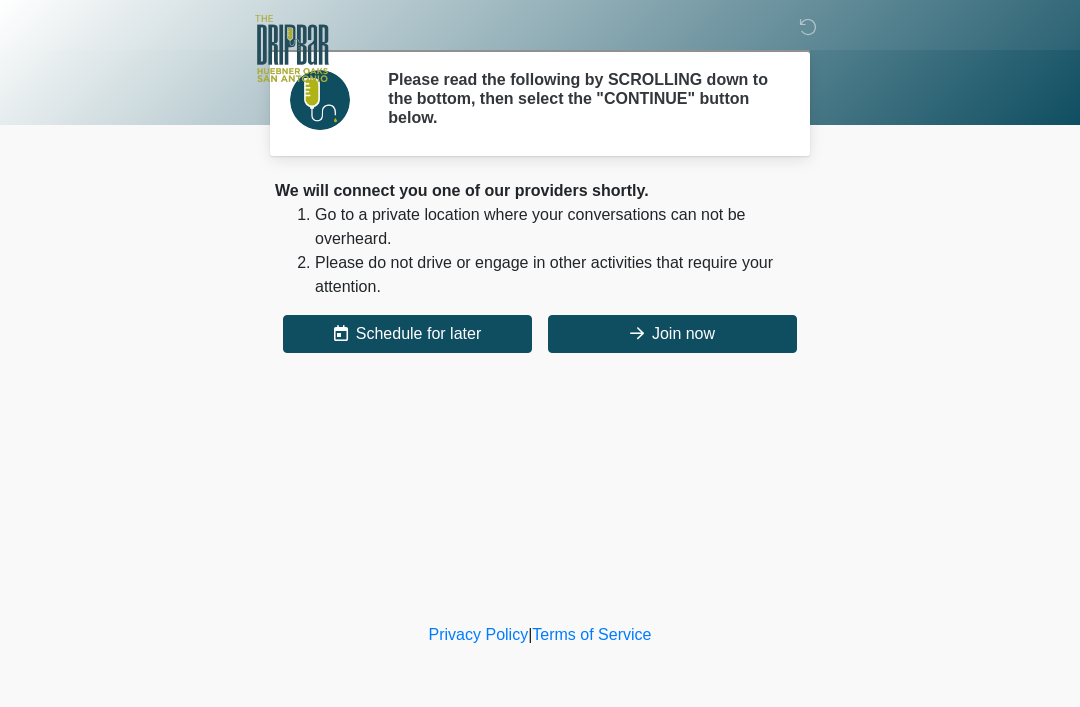 click on "‎ ‎ ‎ ‎
Please read the following by SCROLLING down to the bottom, then select the "CONTINUE" button below.
Please connect to Wi-Fi now   Provide us with your contact info  Answer some questions about your medical history  Complete a video call with one of our providers
This is the beginning of your  virtual Good Faith Exam .  ﻿﻿﻿﻿﻿﻿﻿﻿ This step is necessary to provide official medical clearance and documentation for your upcoming treatment(s).   ﻿﻿﻿﻿﻿﻿To begin, ﻿﻿﻿﻿﻿﻿ press the continue button below and answer all questions with honesty.
Continue
Please be sure your device is connected to a Wi-Fi Network for quicker service. Otherwise, you may experience connectivity issues with your provider and cause unnecessary delays  ." at bounding box center [540, 309] 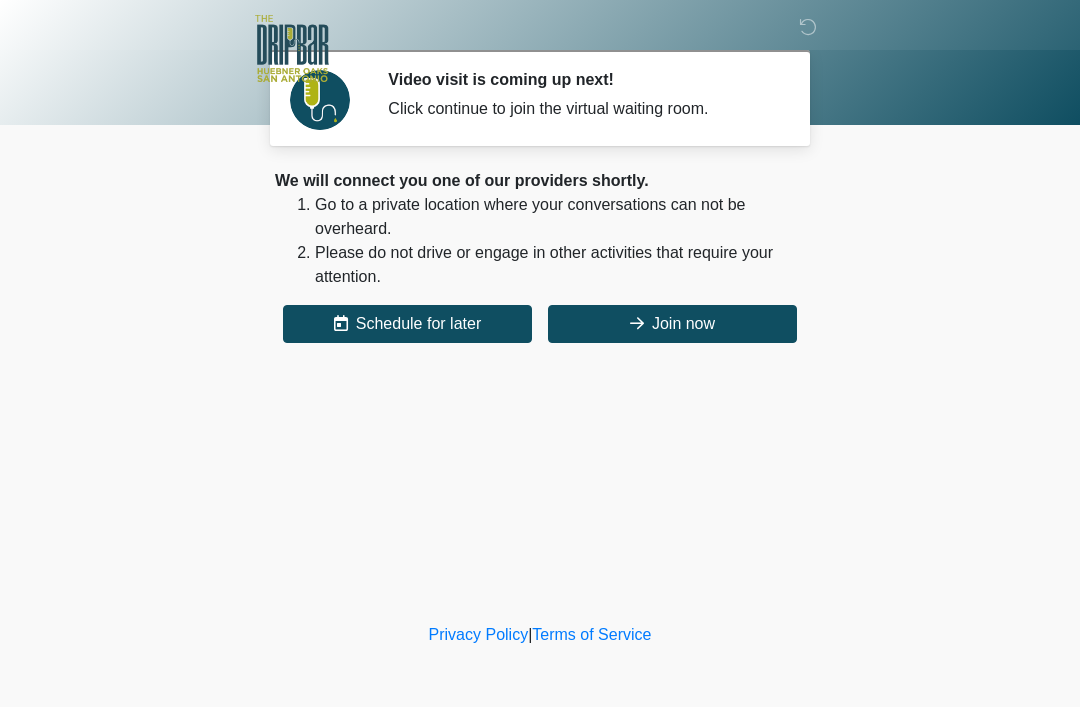 click on "We will connect you one of our providers shortly.
Go to a private location where your conversations can not be overheard. Please do not drive or engage in other activities that require your attention.
Schedule for later
Join now
Cancel
Your Appointment is Confirmed!
Invalid date
We've emailed you the invite and "join" link.  You can also  add to your calendar here :
Add to Calendar
Add to Google
If you need to reschedule, click the link below:" at bounding box center (540, 256) 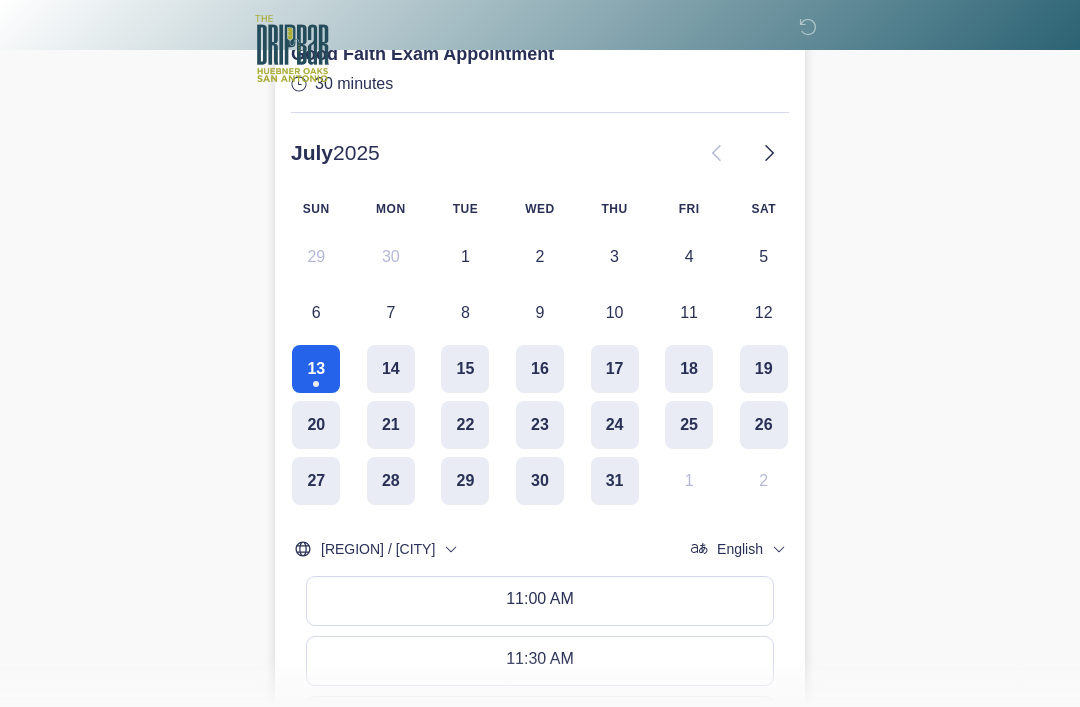 scroll, scrollTop: 406, scrollLeft: 0, axis: vertical 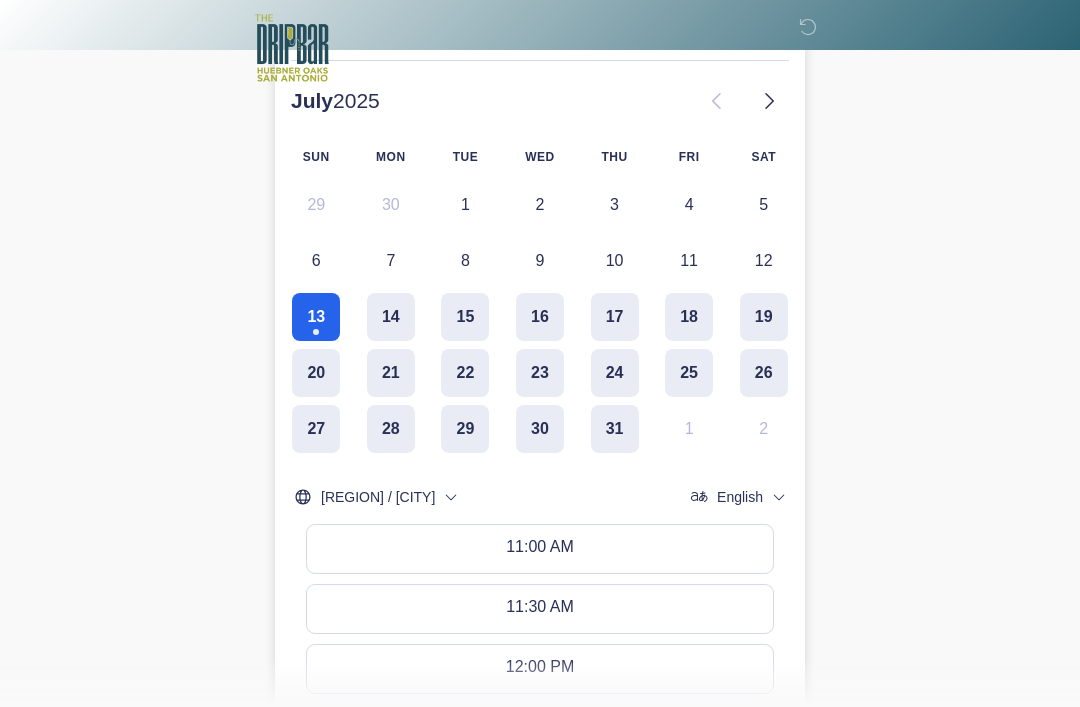 click on "11:00 AM" at bounding box center [540, 550] 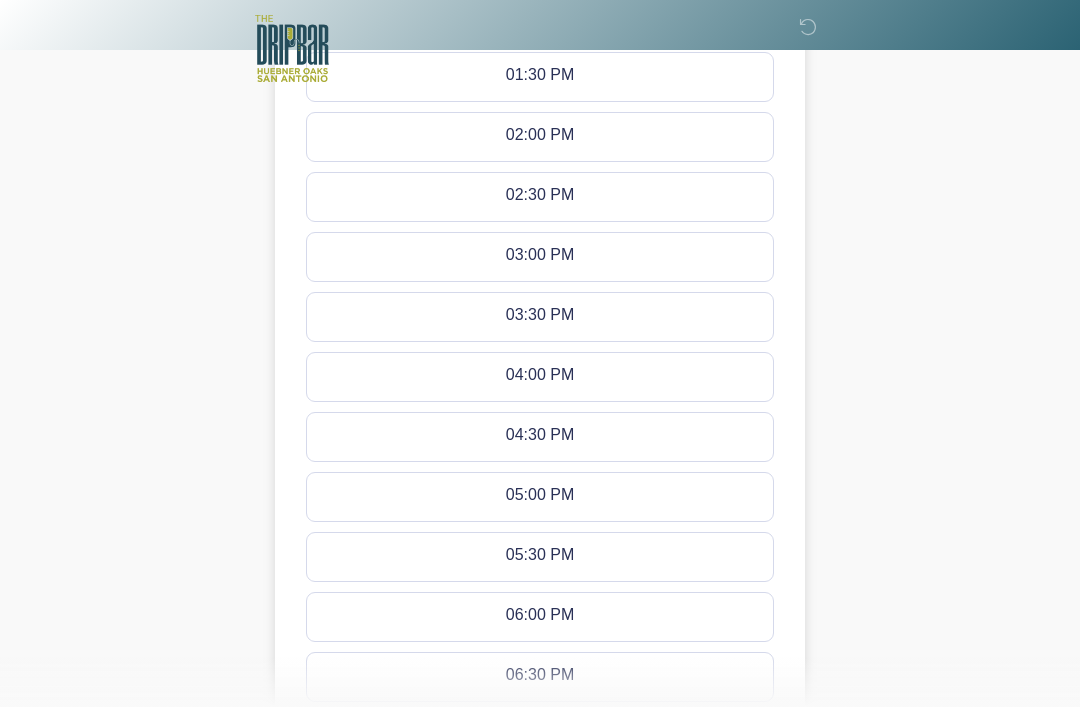 scroll, scrollTop: 1298, scrollLeft: 0, axis: vertical 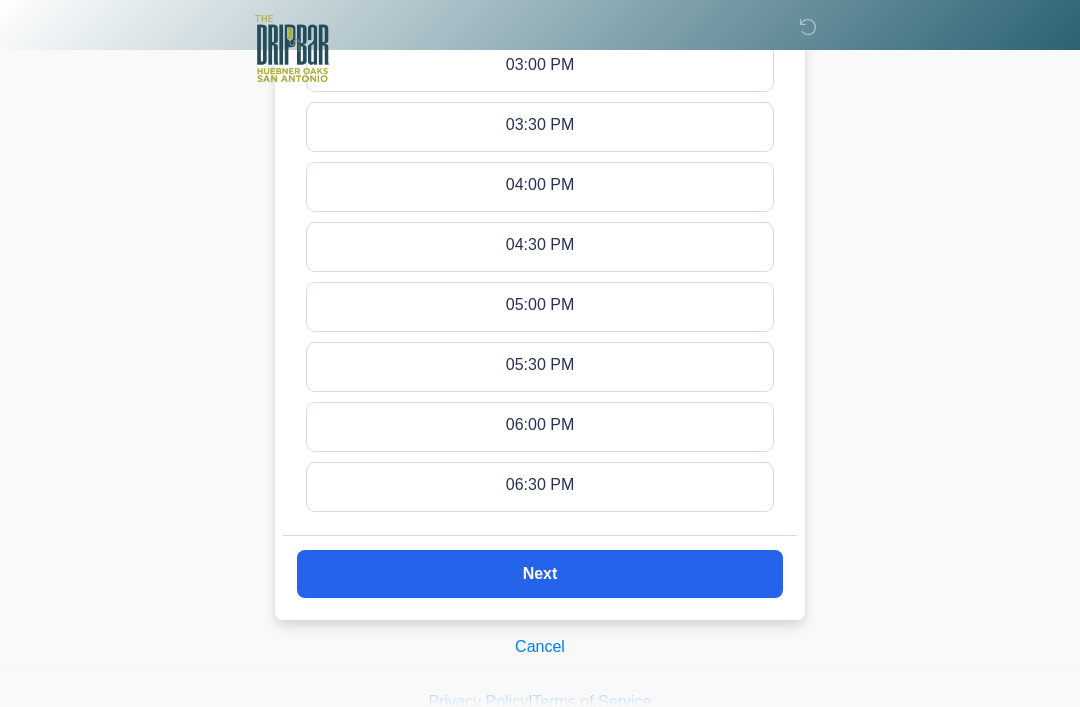 click on "Next" 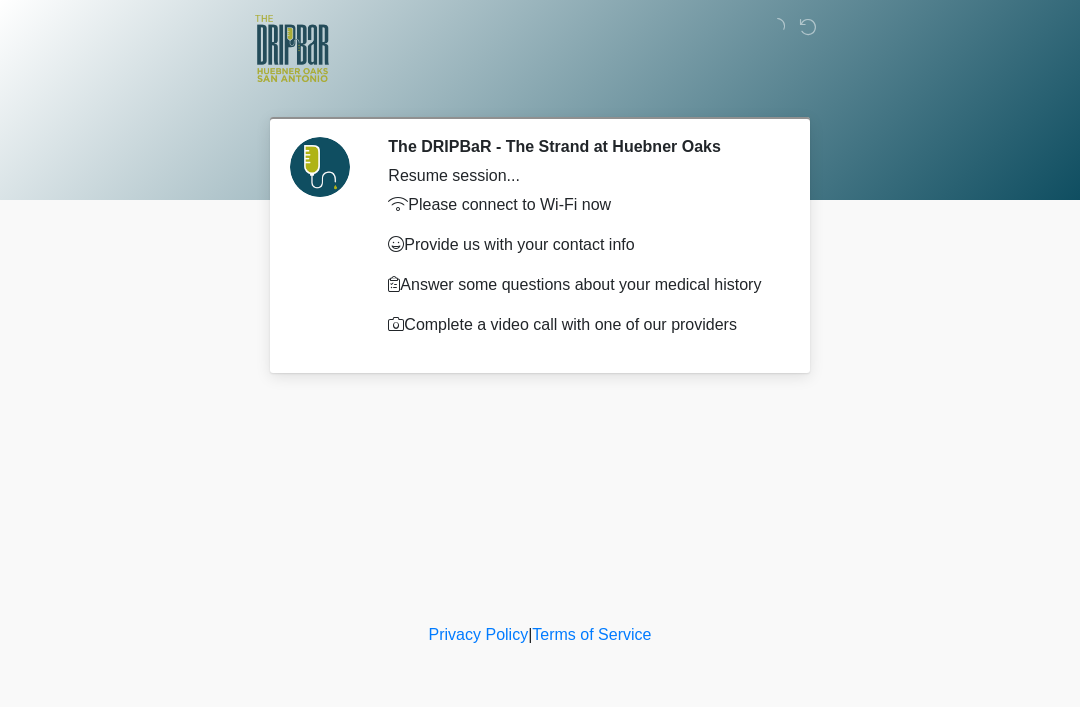 scroll, scrollTop: 0, scrollLeft: 0, axis: both 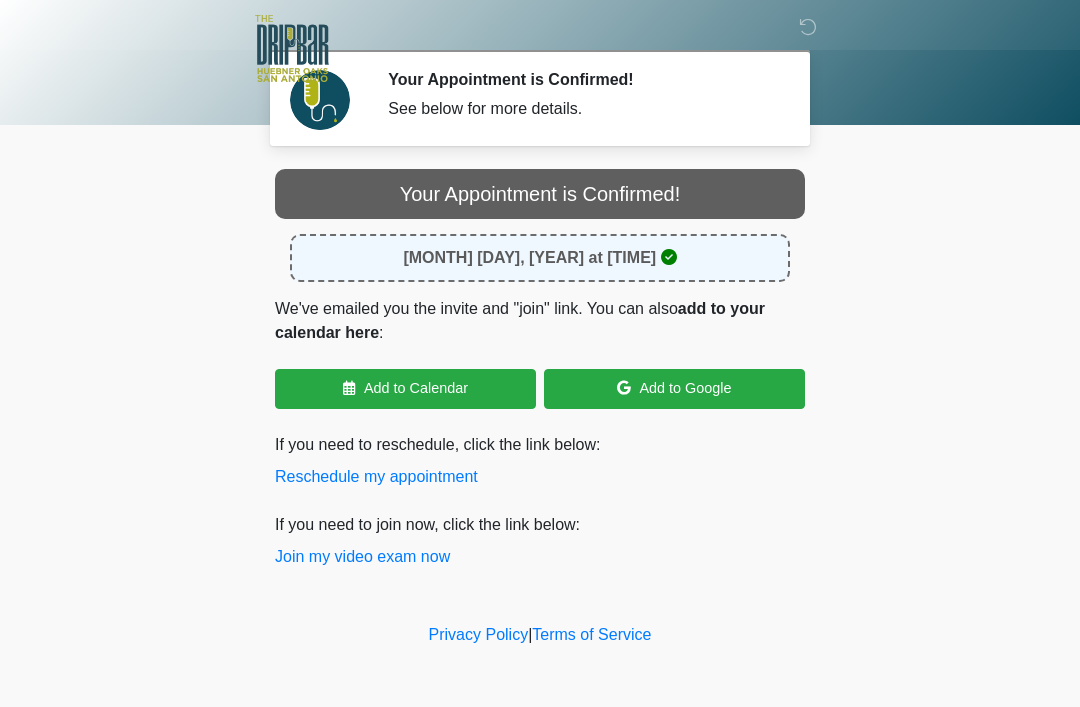 click on "Privacy Policy   |
Terms of Service" at bounding box center (540, 665) 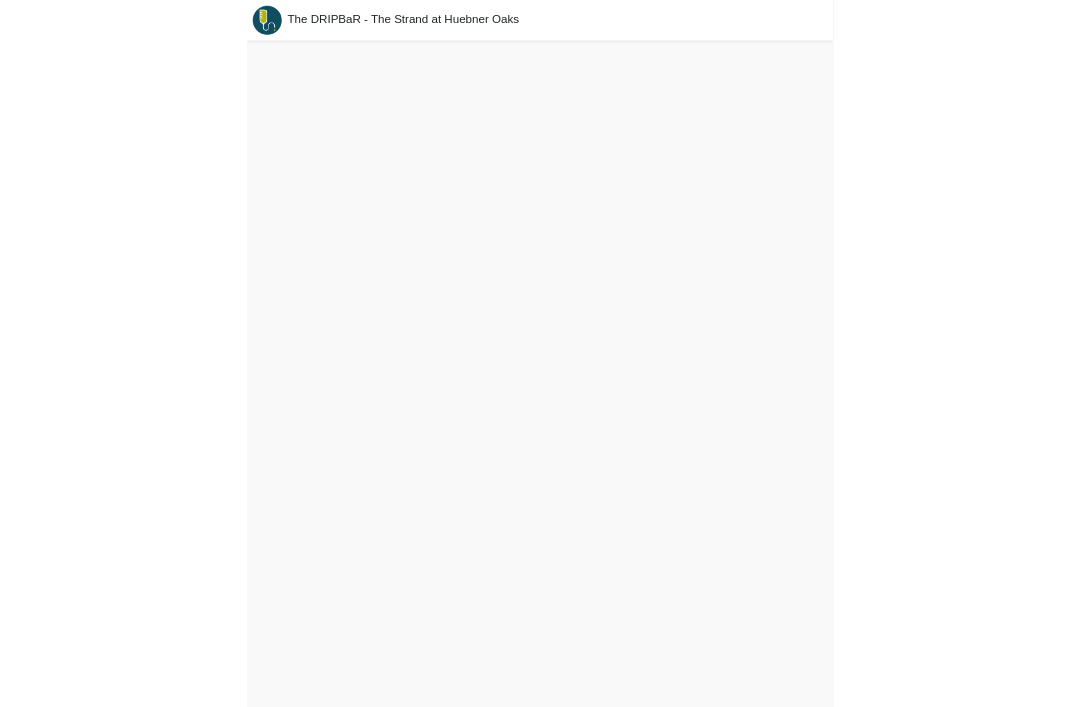 scroll, scrollTop: 70, scrollLeft: 0, axis: vertical 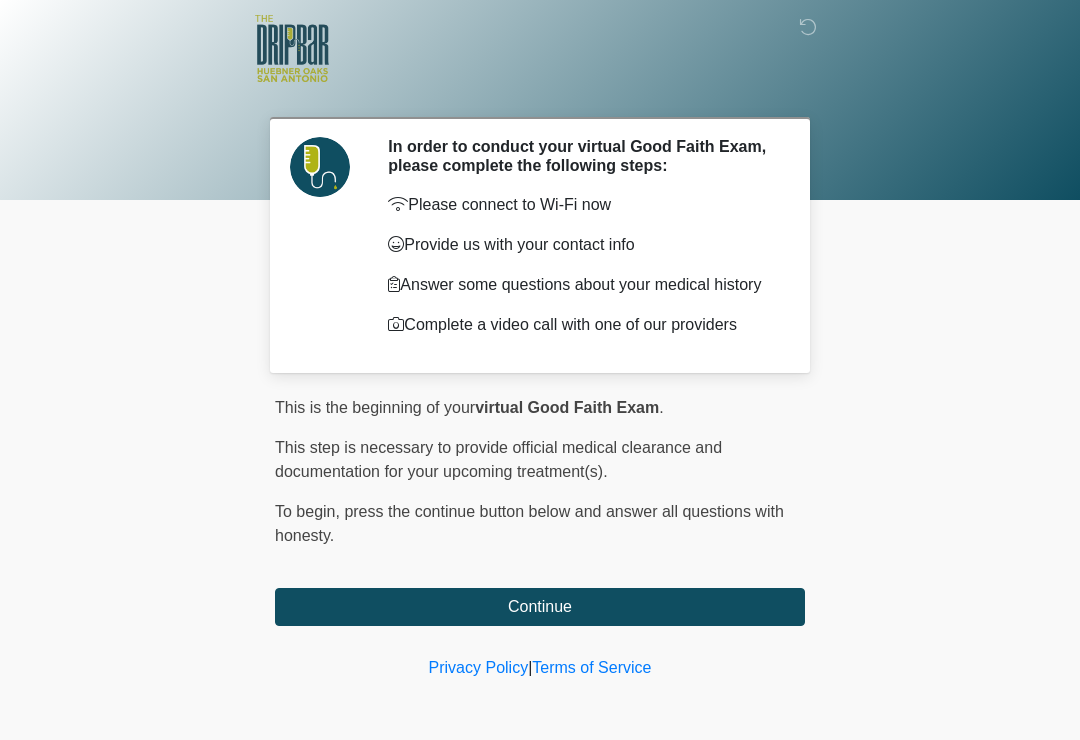 click on "Continue" at bounding box center [540, 607] 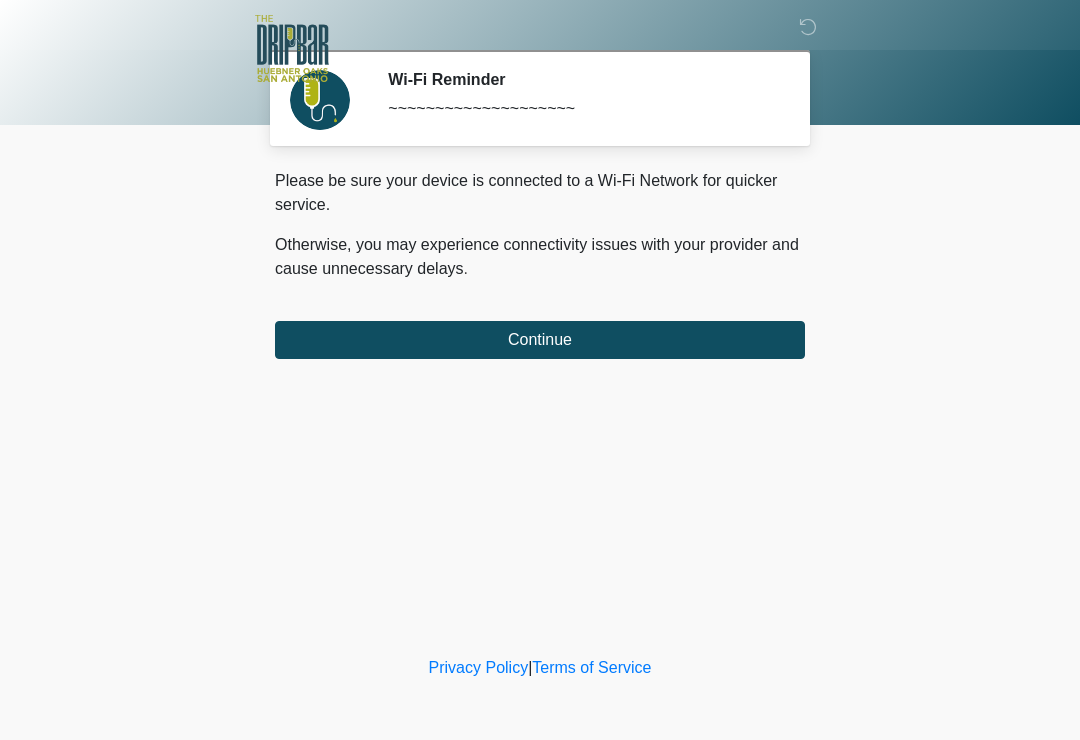 click on "Continue" at bounding box center (540, 340) 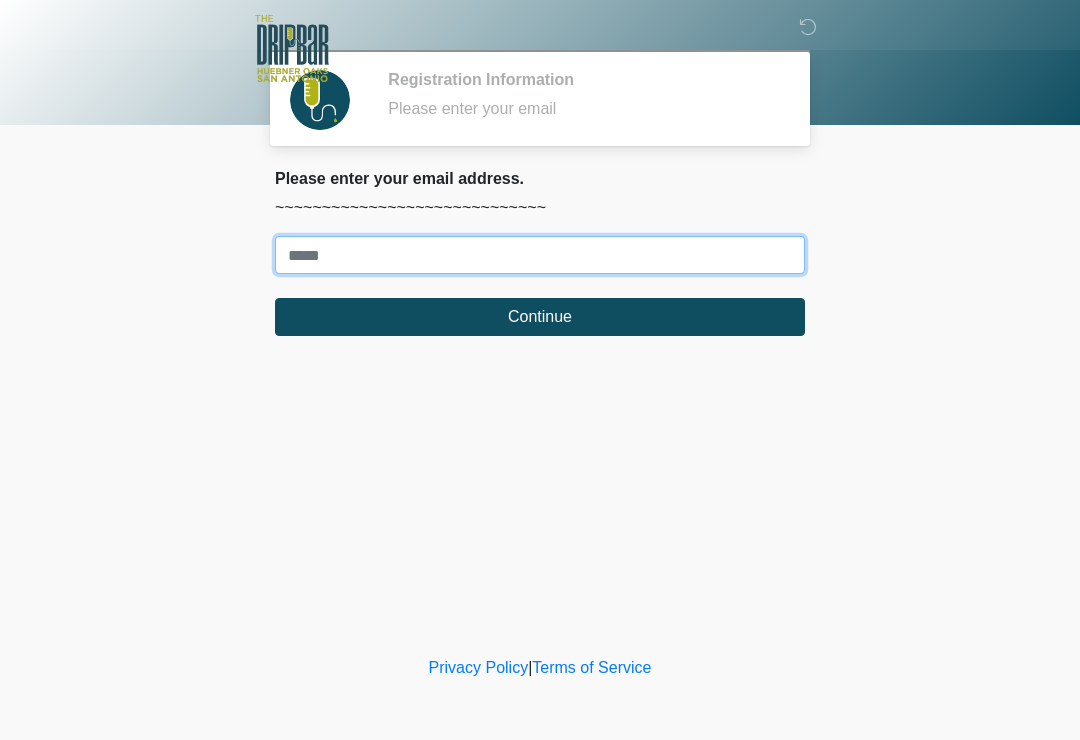 click on "Where should we email your treatment plan?" at bounding box center (540, 255) 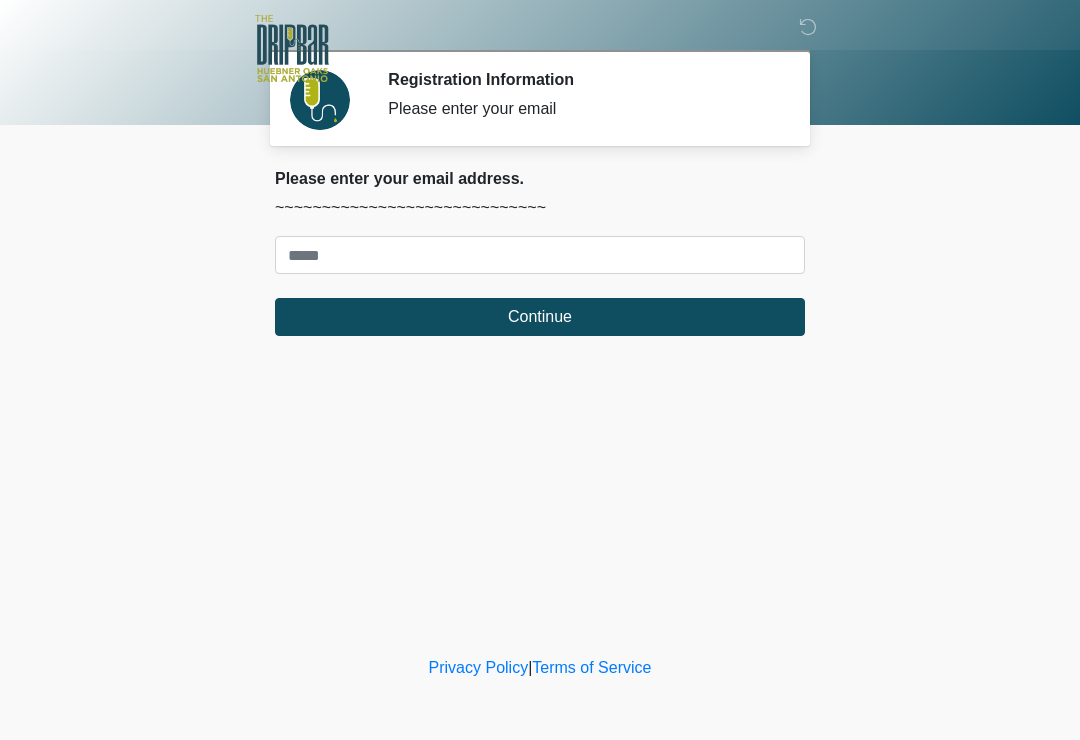 click on "‎ ‎ ‎ ‎
Registration Information
Please enter your email
Please connect to Wi-Fi now   Provide us with your contact info  Answer some questions about your medical history  Complete a video call with one of our providers
This is the beginning of your  virtual Good Faith Exam .  ﻿﻿﻿﻿﻿﻿﻿﻿ This step is necessary to provide official medical clearance and documentation for your upcoming treatment(s).   ﻿﻿﻿﻿﻿﻿To begin, ﻿﻿﻿﻿﻿﻿ press the continue button below and answer all questions with honesty.
Continue
Please be sure your device is connected to a Wi-Fi Network for quicker service.  .
Continue" at bounding box center [540, 370] 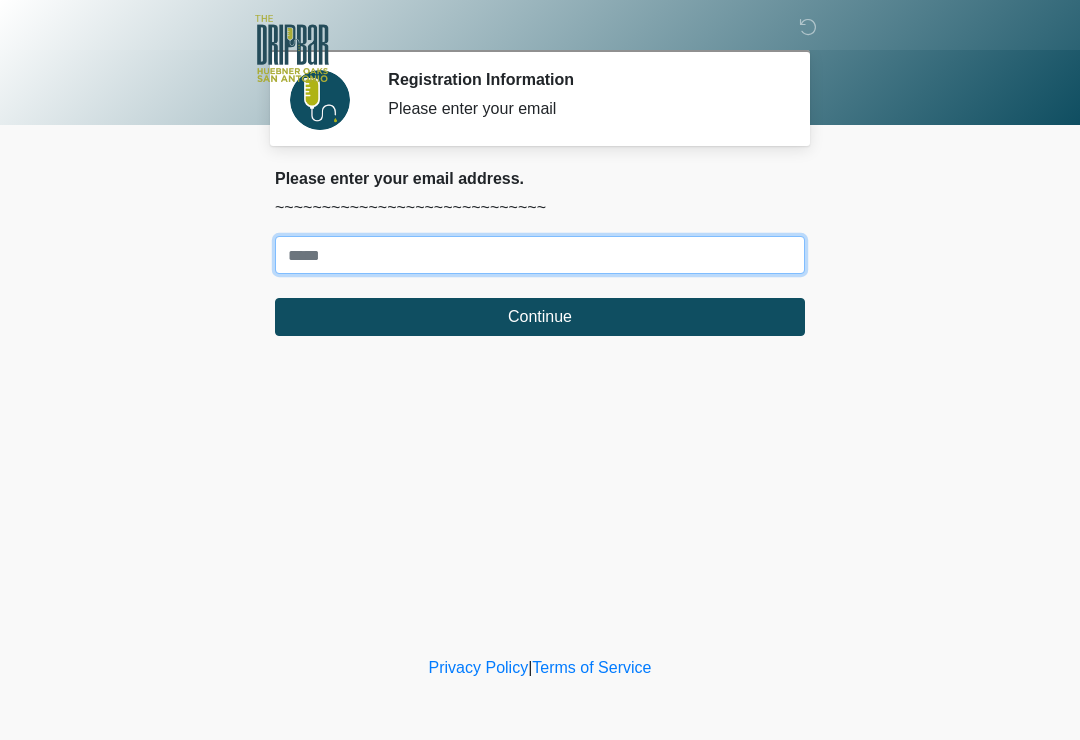 click on "Where should we email your treatment plan?" at bounding box center (540, 255) 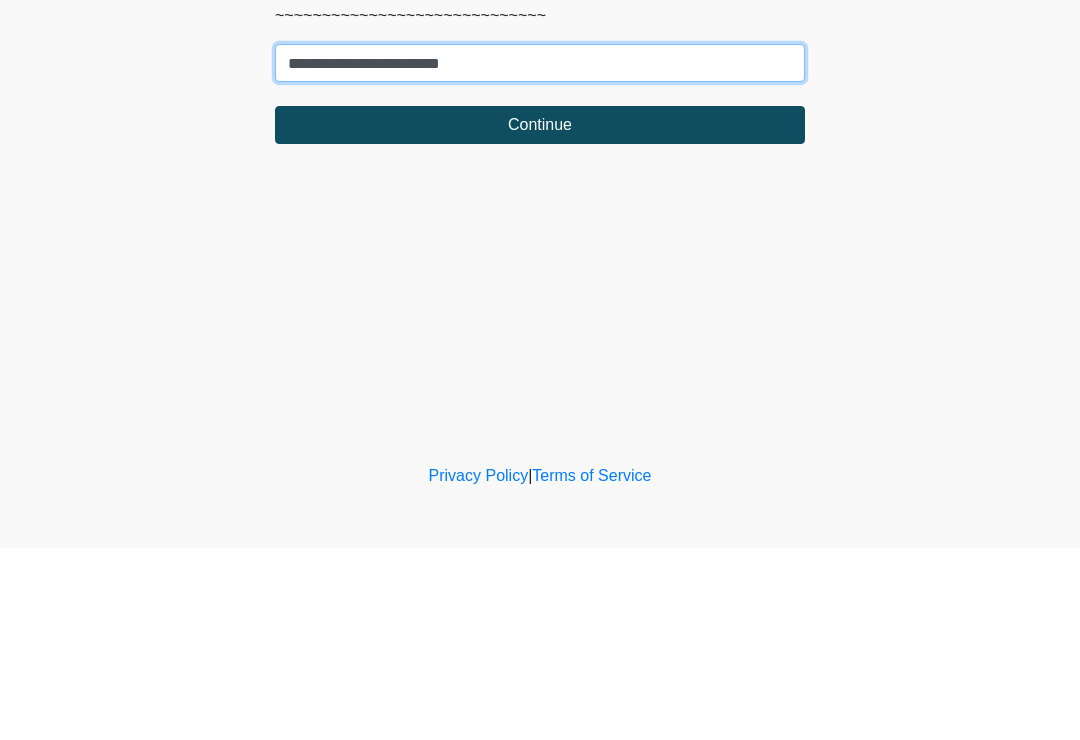 type on "**********" 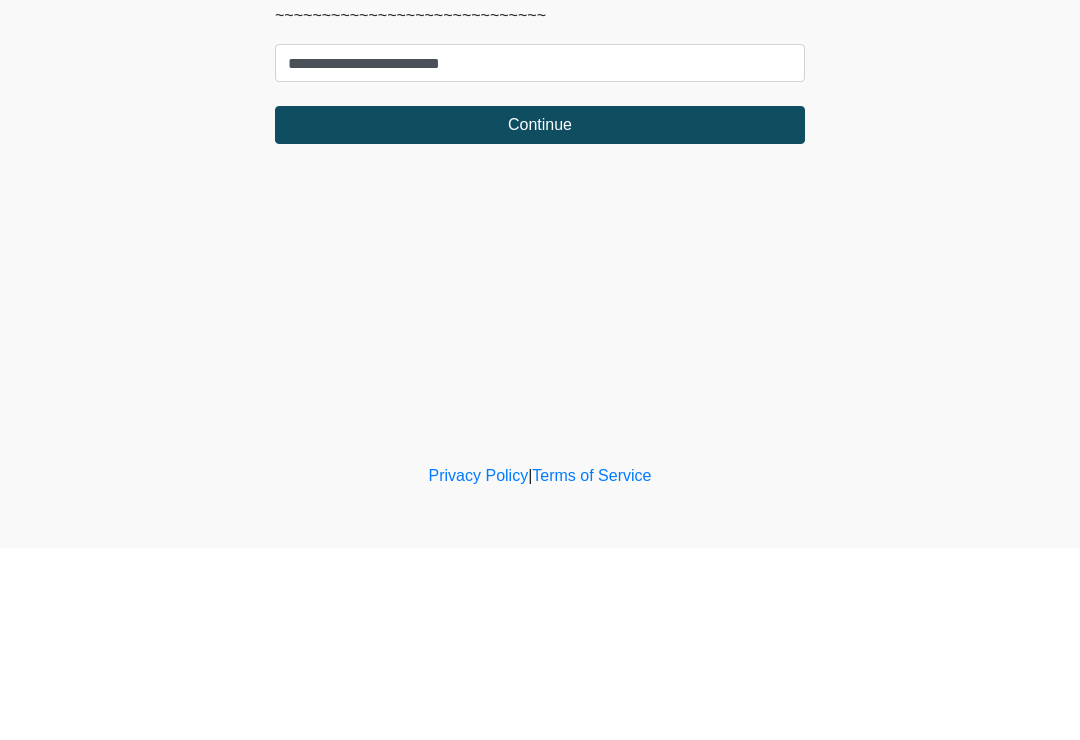 click on "Continue" at bounding box center [540, 317] 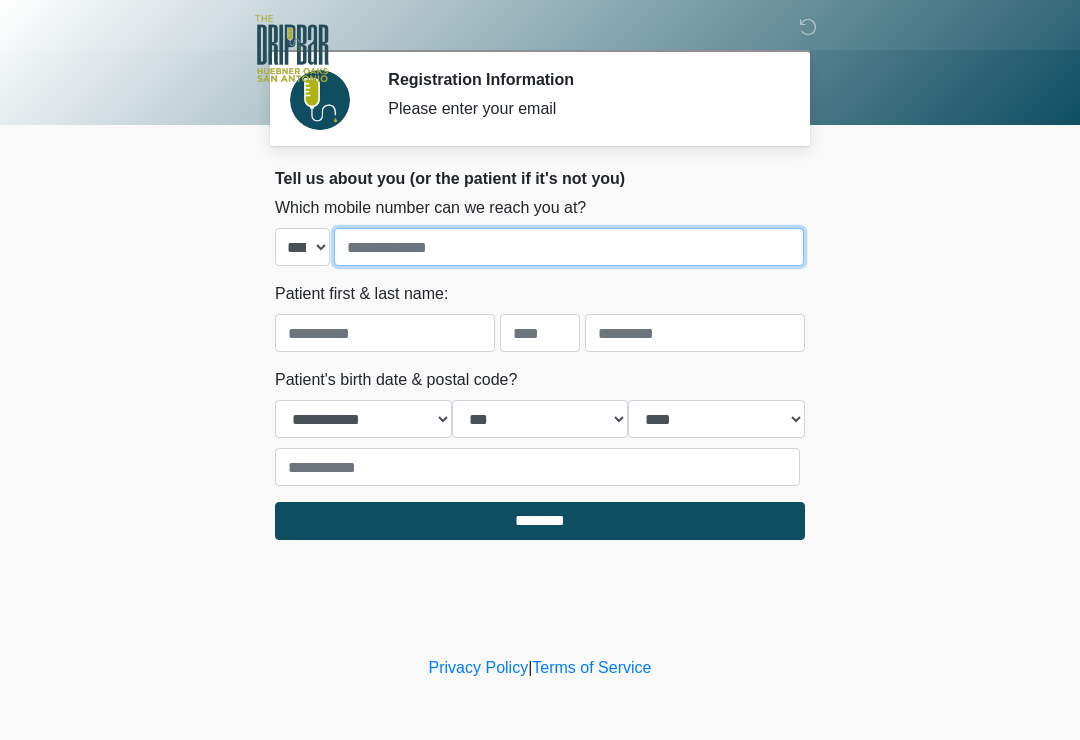 click at bounding box center [569, 247] 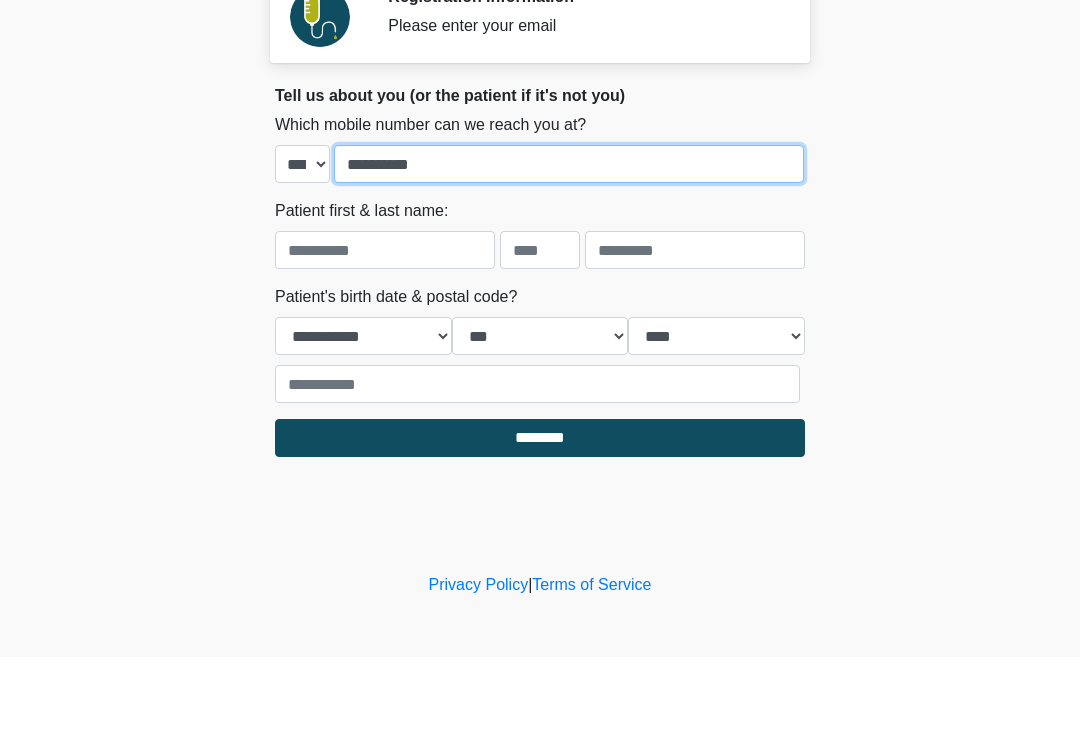 type on "**********" 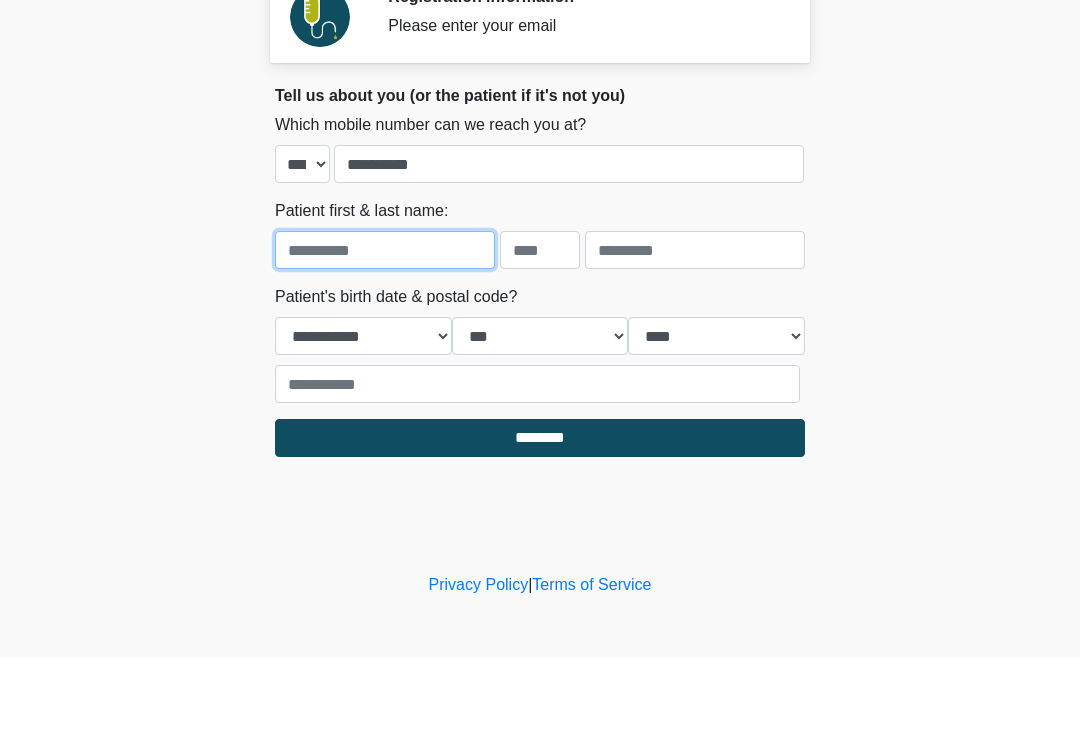 click at bounding box center [385, 333] 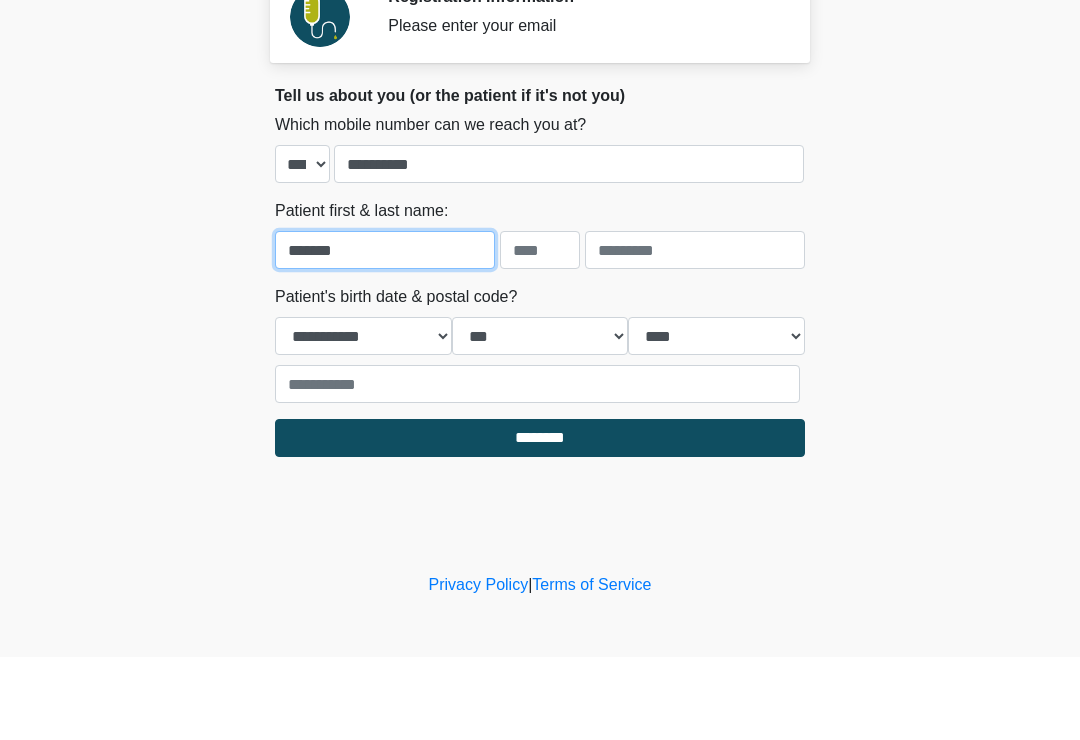 type on "*******" 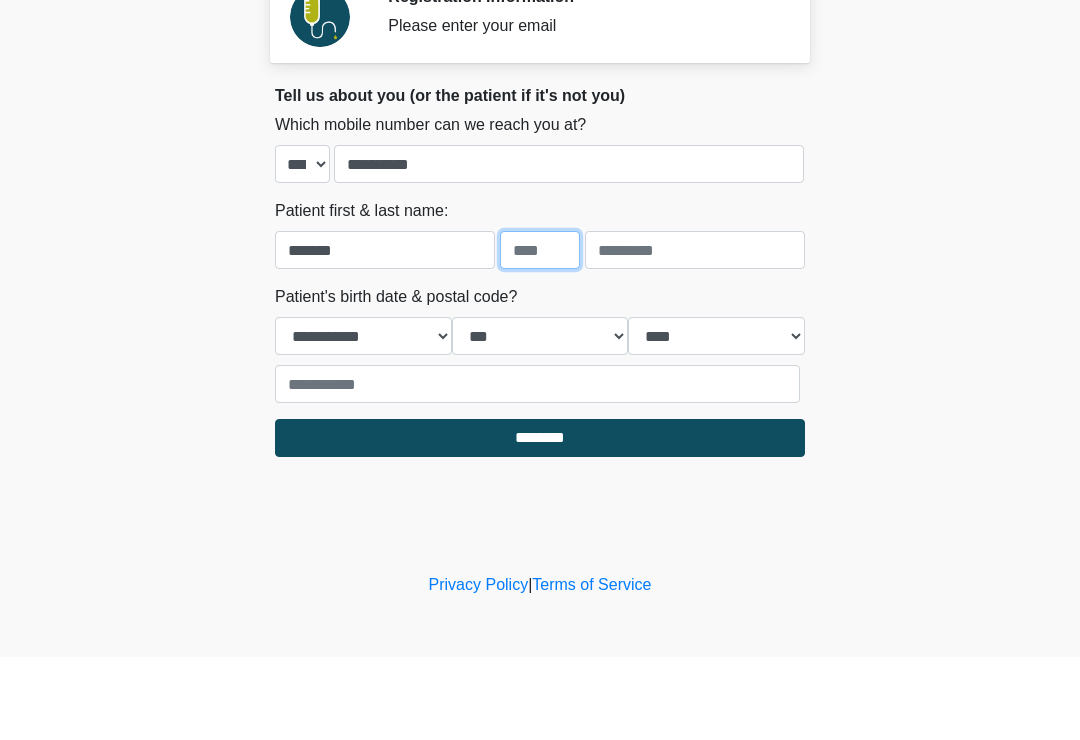click at bounding box center [540, 333] 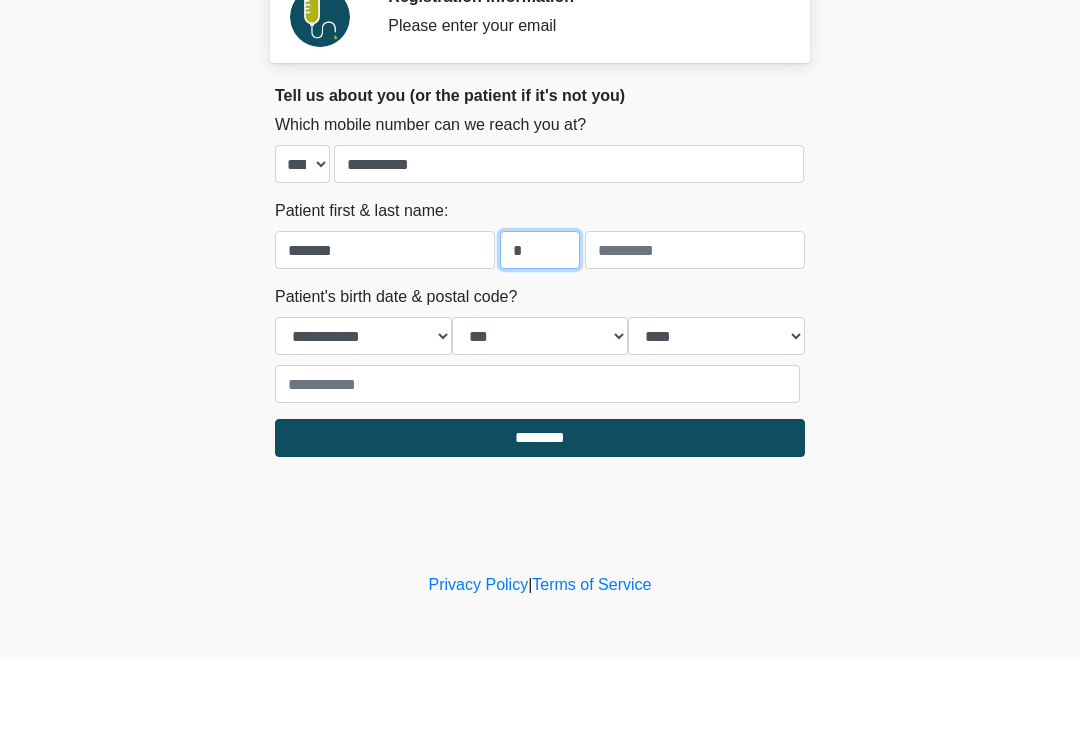 type on "*" 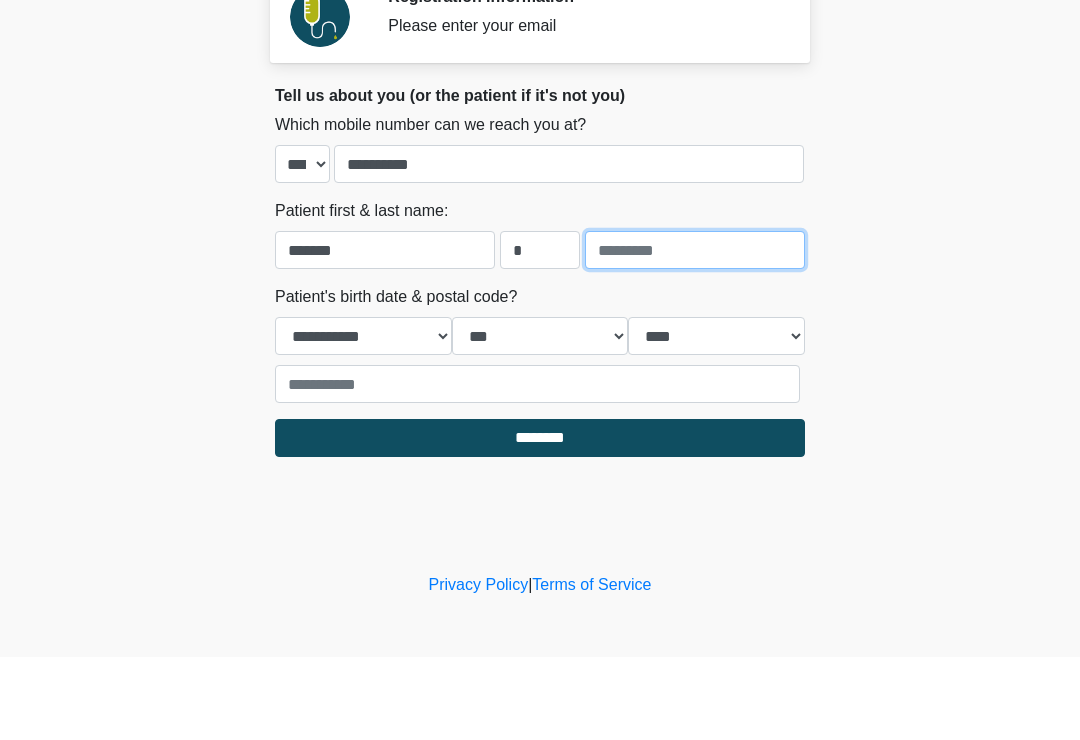 click at bounding box center [695, 333] 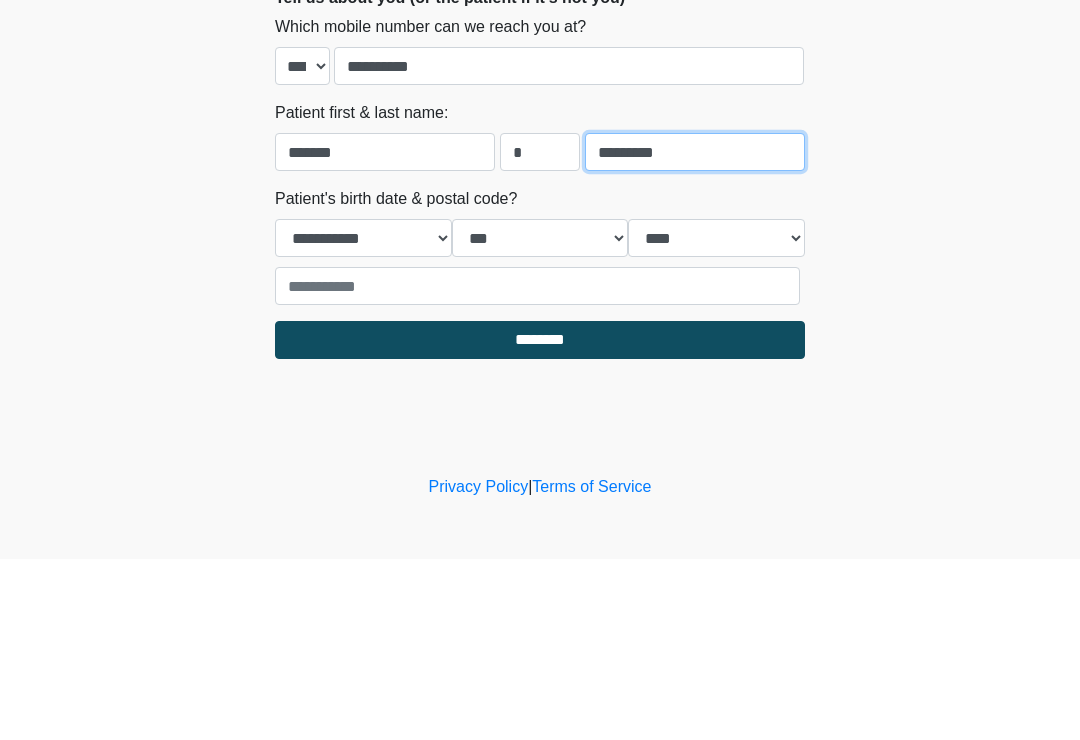 type on "********" 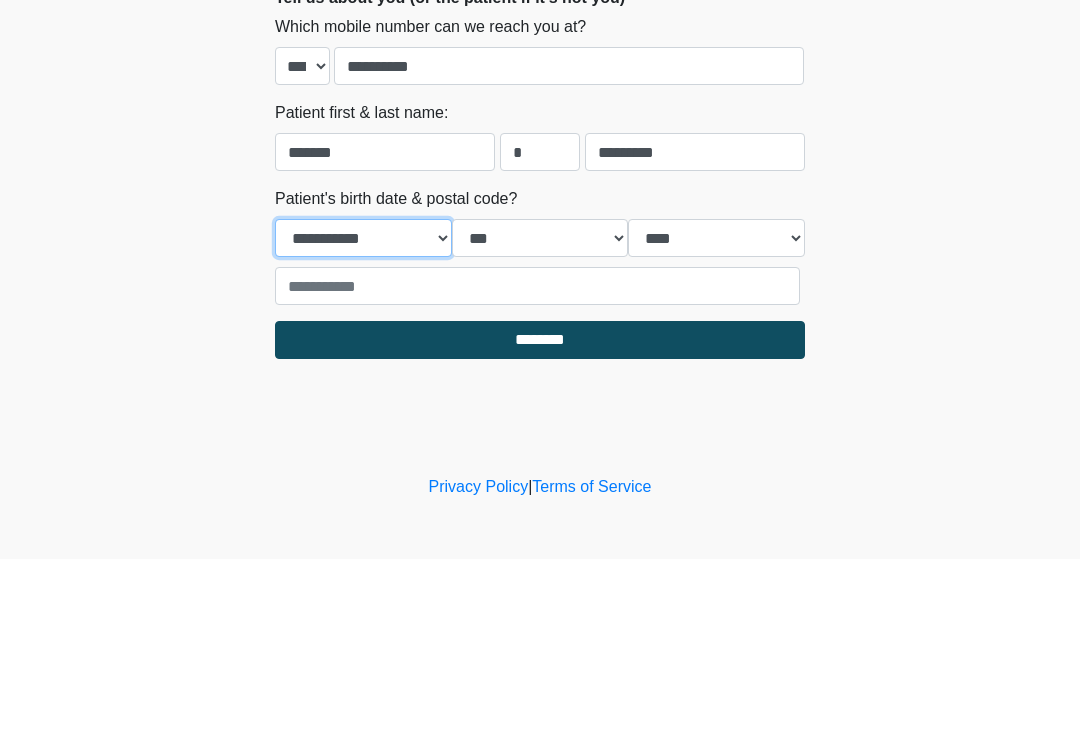 click on "**********" at bounding box center [363, 419] 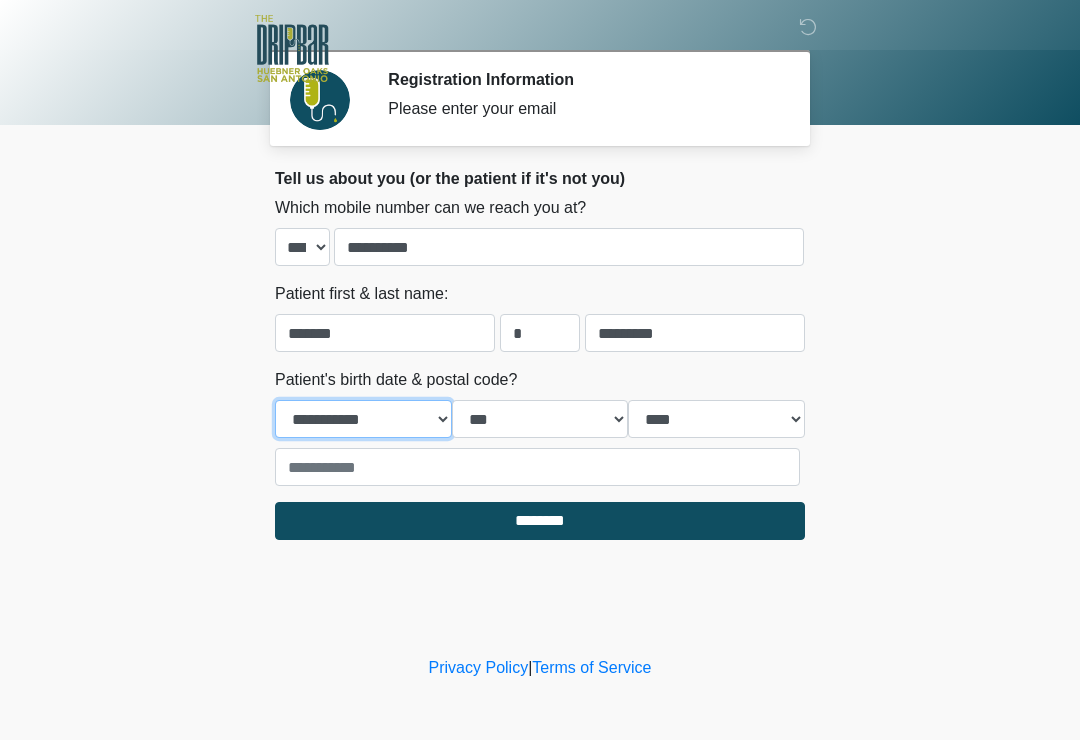 select on "*" 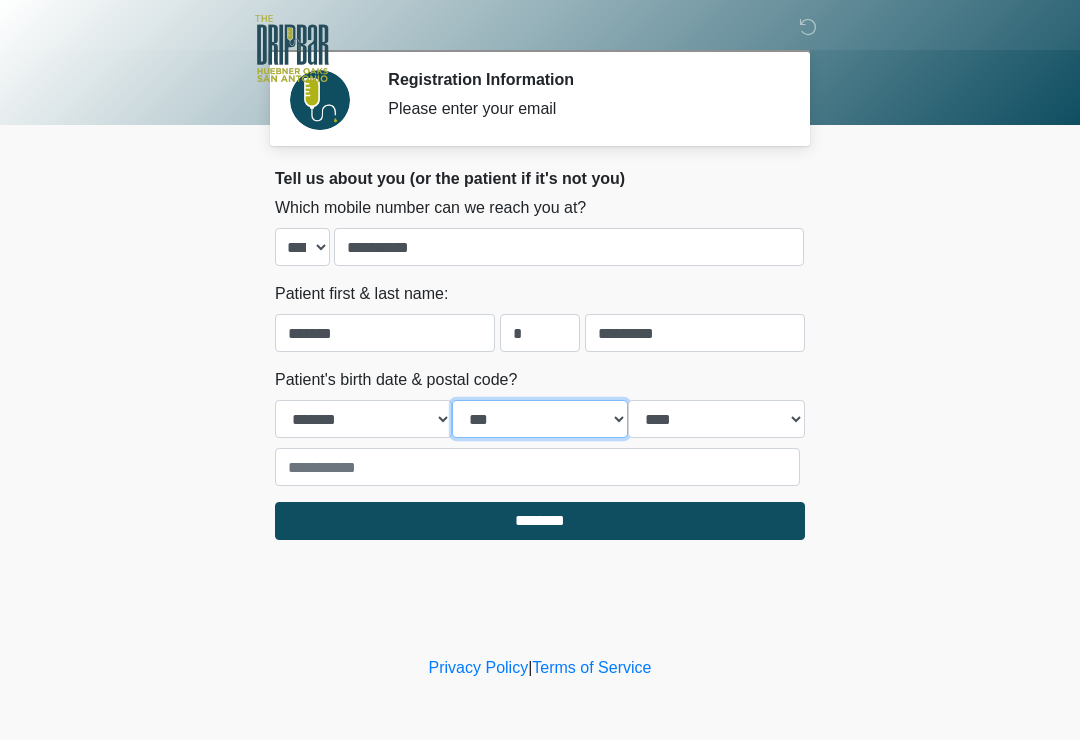 click on "***
*
*
*
*
*
*
*
*
*
**
**
**
**
**
**
**
**
**
**
**
**
**
**
**
**
**
**
**
**
**
**" at bounding box center (540, 419) 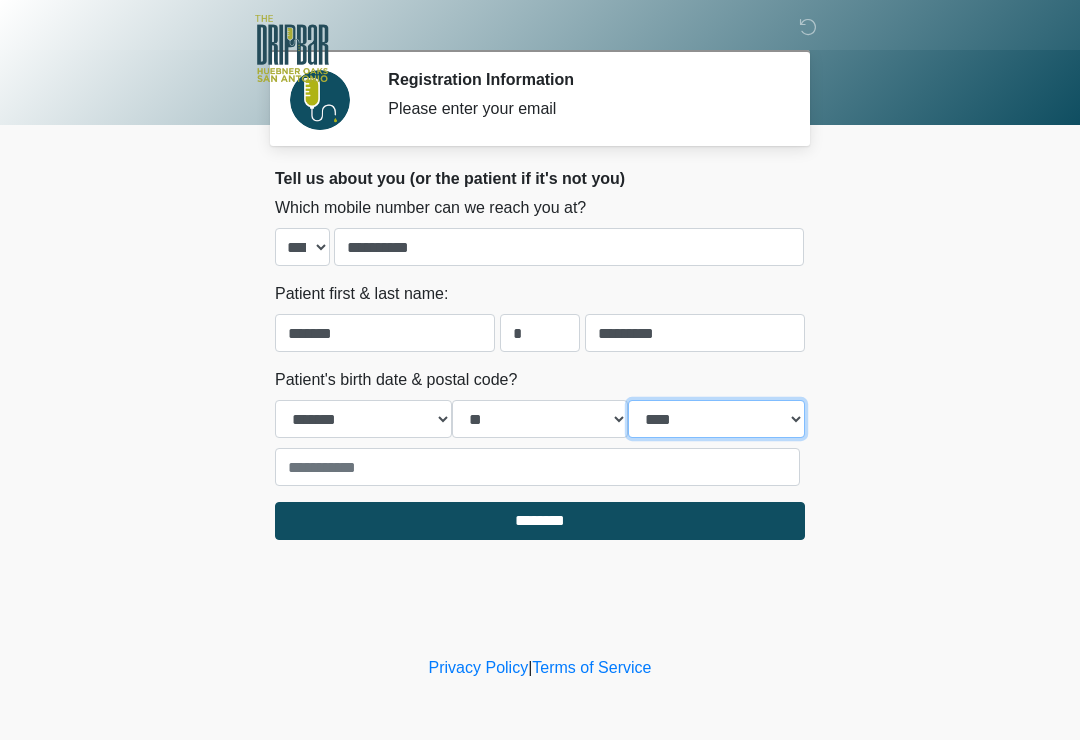 click on "****
****
****
****
****
****
****
****
****
****
****
****
****
****
****
****
****
****
****
****
****
****
****
****
****
****
****
****
****
****
****
****
****
****
****
****
****
****
****
****
****
****
****
****
****
****
****
****
****
****
****
****
****
****
****
****
****
****
****
****
****
****
****
****
****
****
****
****
****
****
****
****
****
****
****
****
****
****
****
****
****
****
****
****
****
****
****
****
****
****
****
****
****
****
****
****
****
****
****
****
****
****" at bounding box center (716, 419) 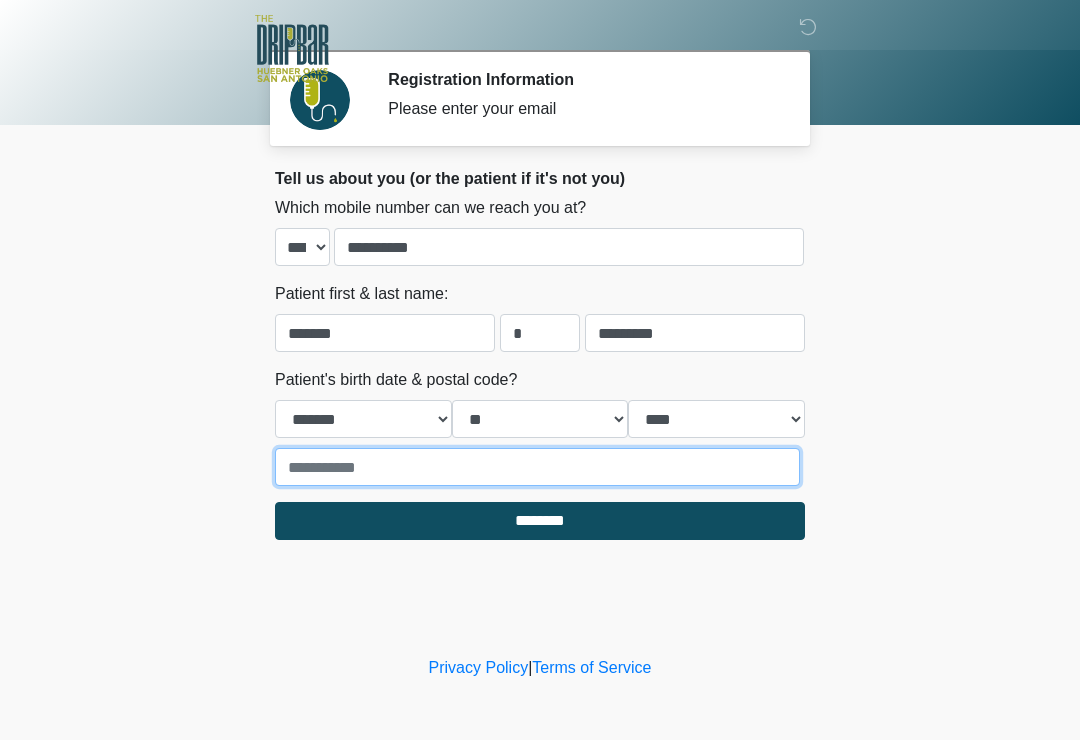 click at bounding box center (537, 467) 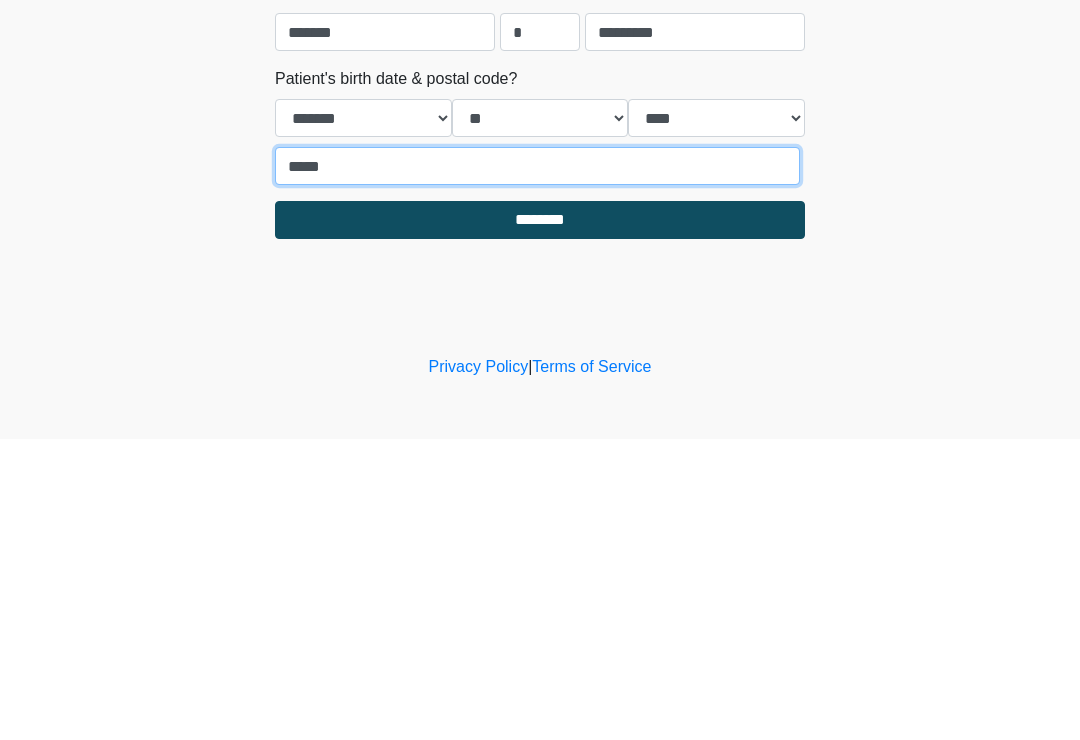 type on "*****" 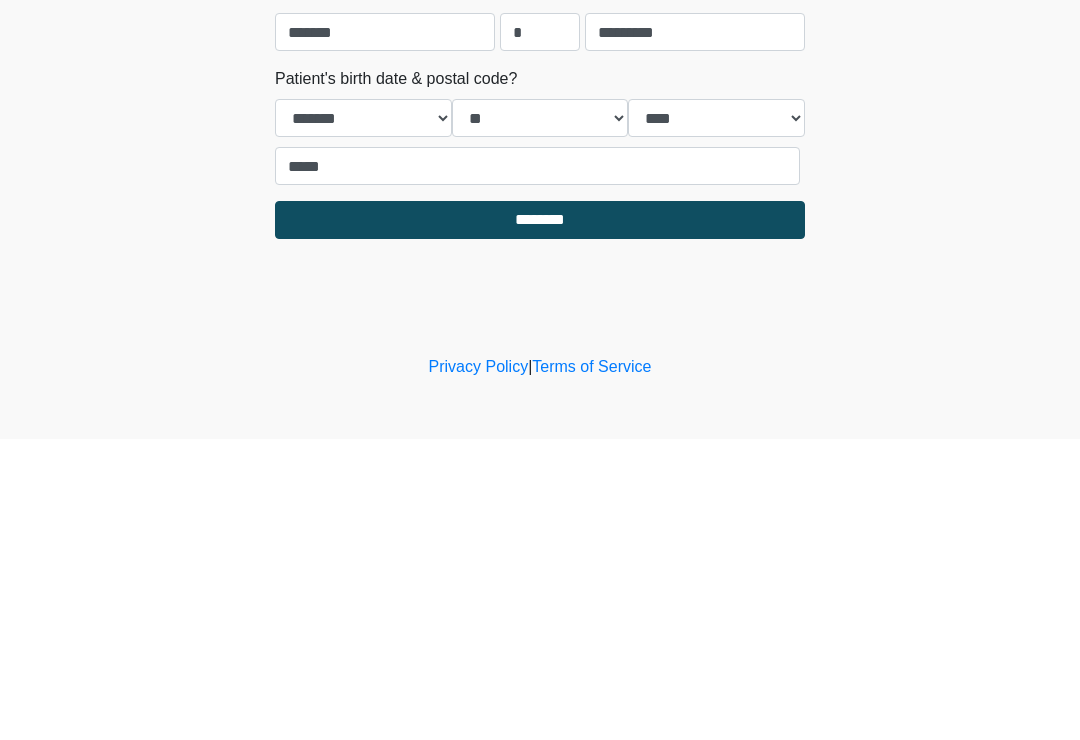 click on "********" at bounding box center (540, 521) 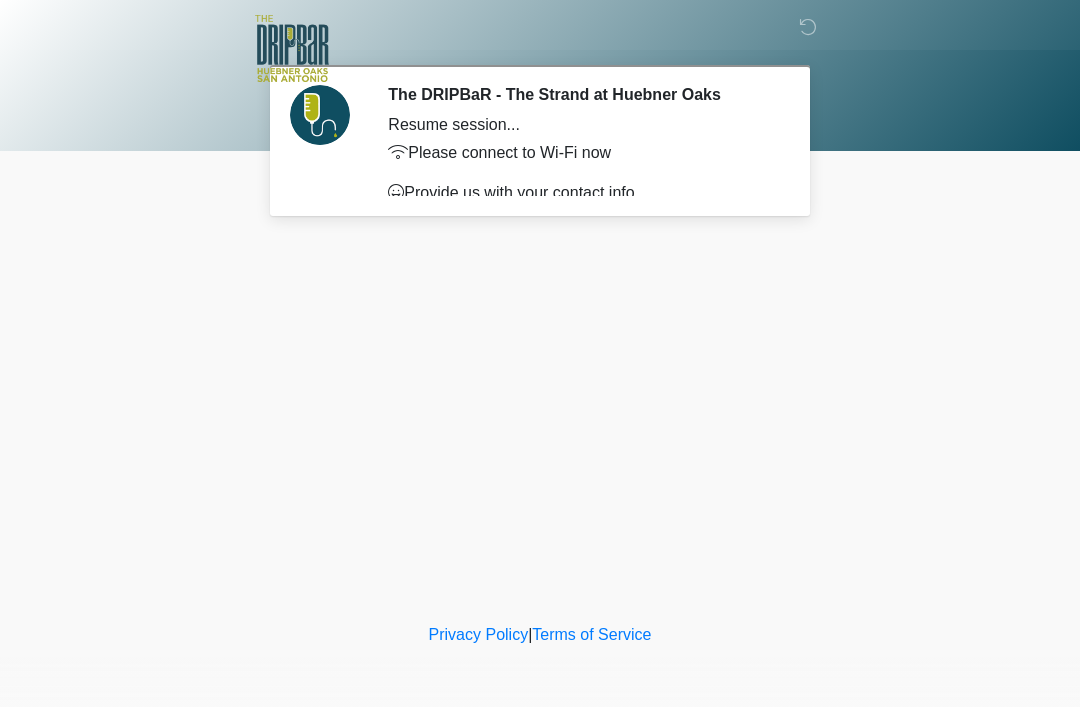 scroll, scrollTop: 0, scrollLeft: 0, axis: both 